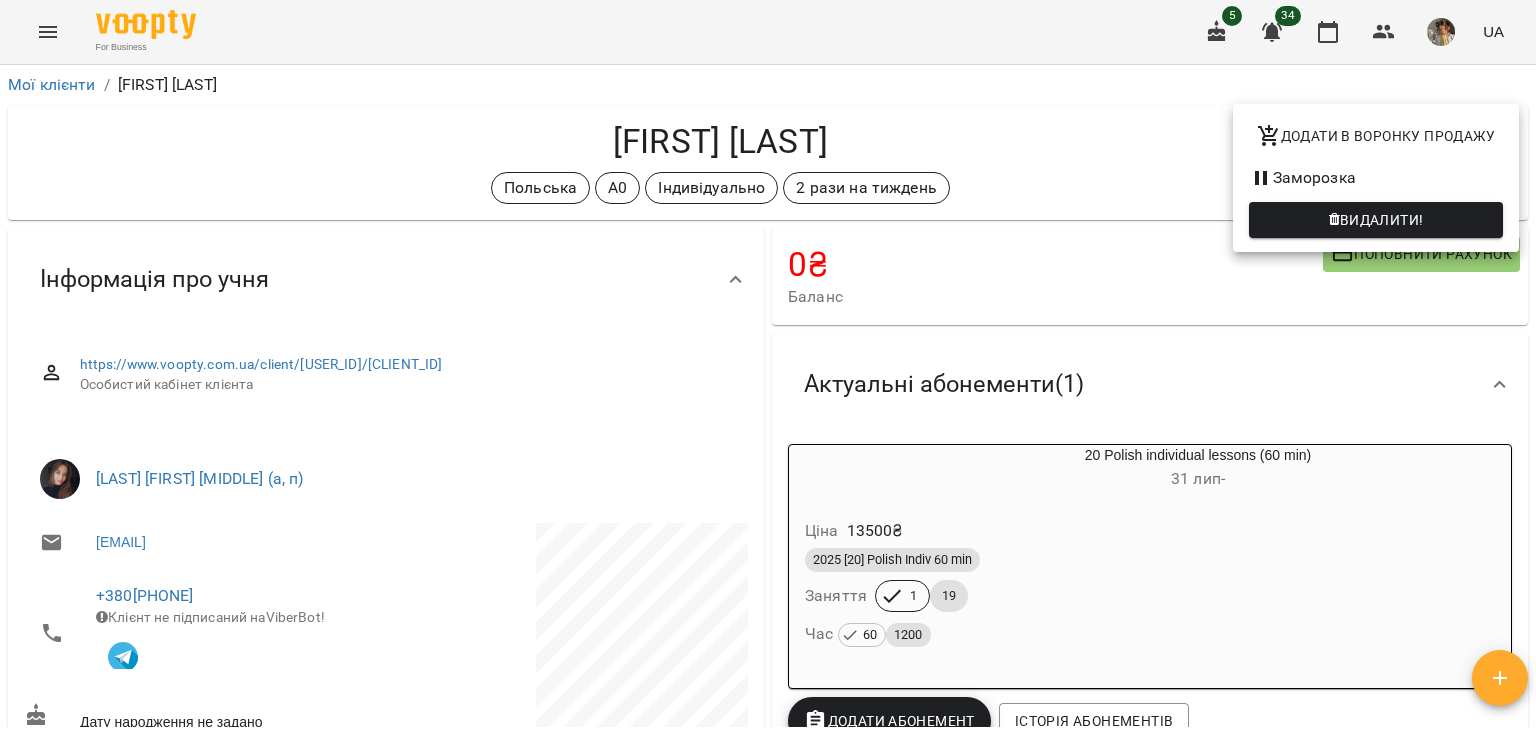scroll, scrollTop: 0, scrollLeft: 0, axis: both 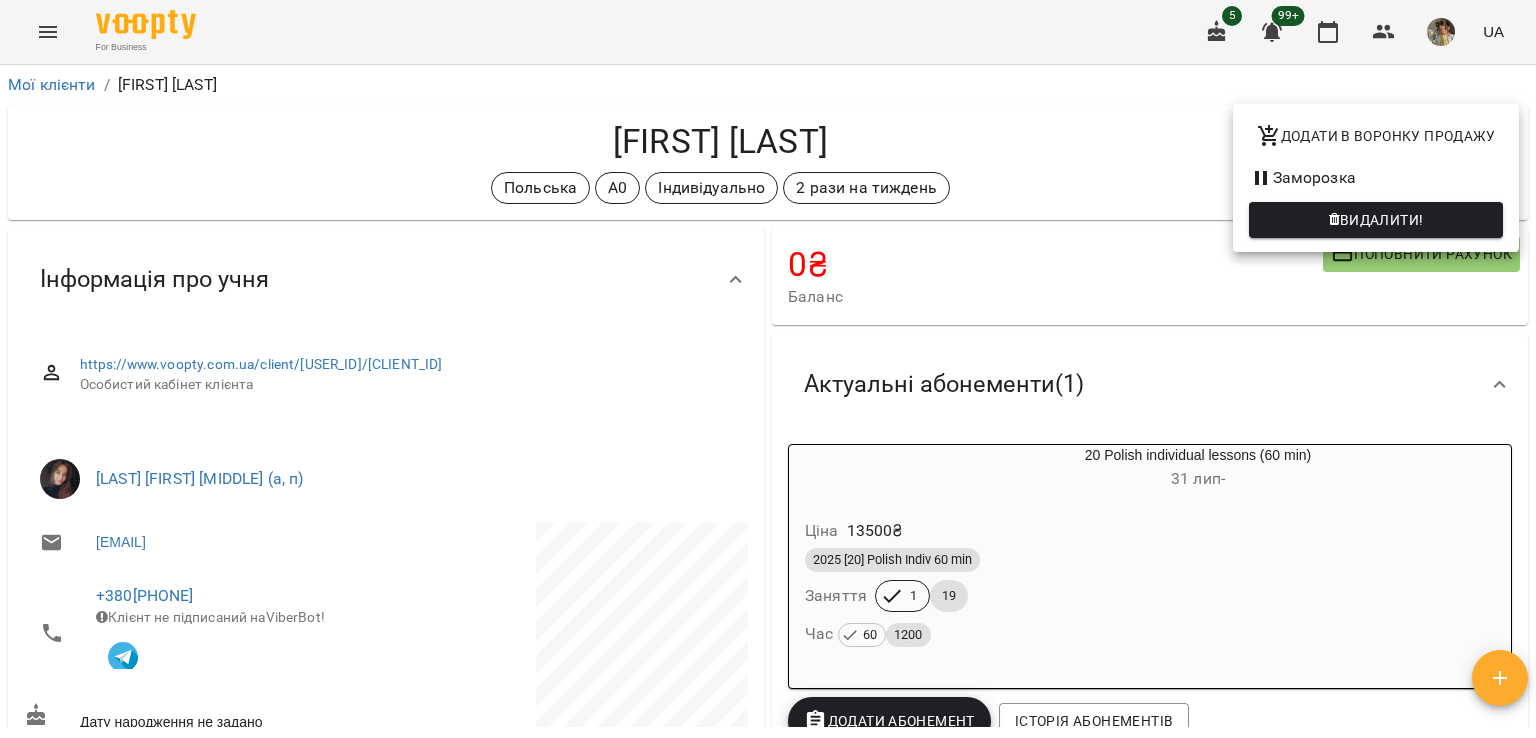 click at bounding box center [768, 369] 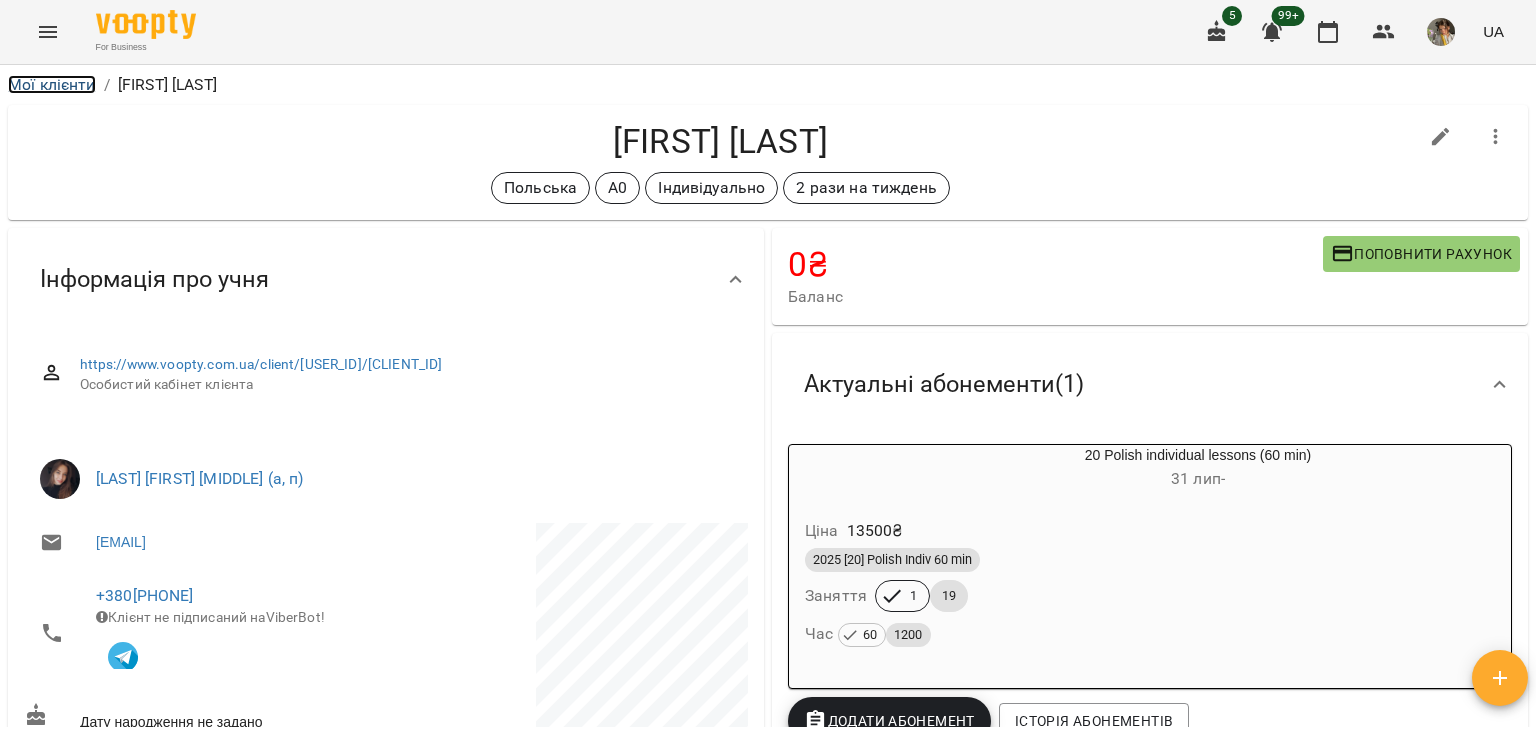 click on "Мої клієнти" at bounding box center (52, 84) 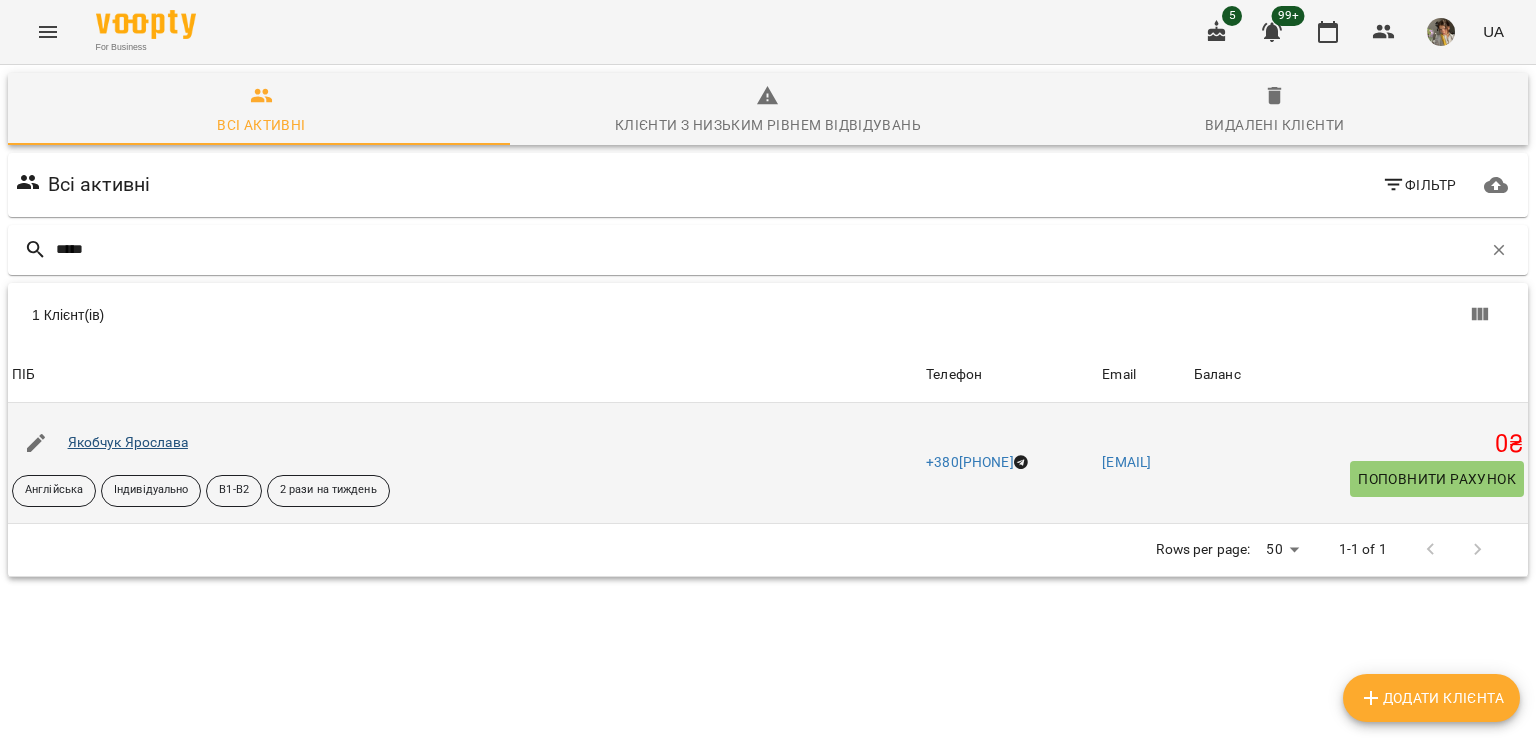 type on "*****" 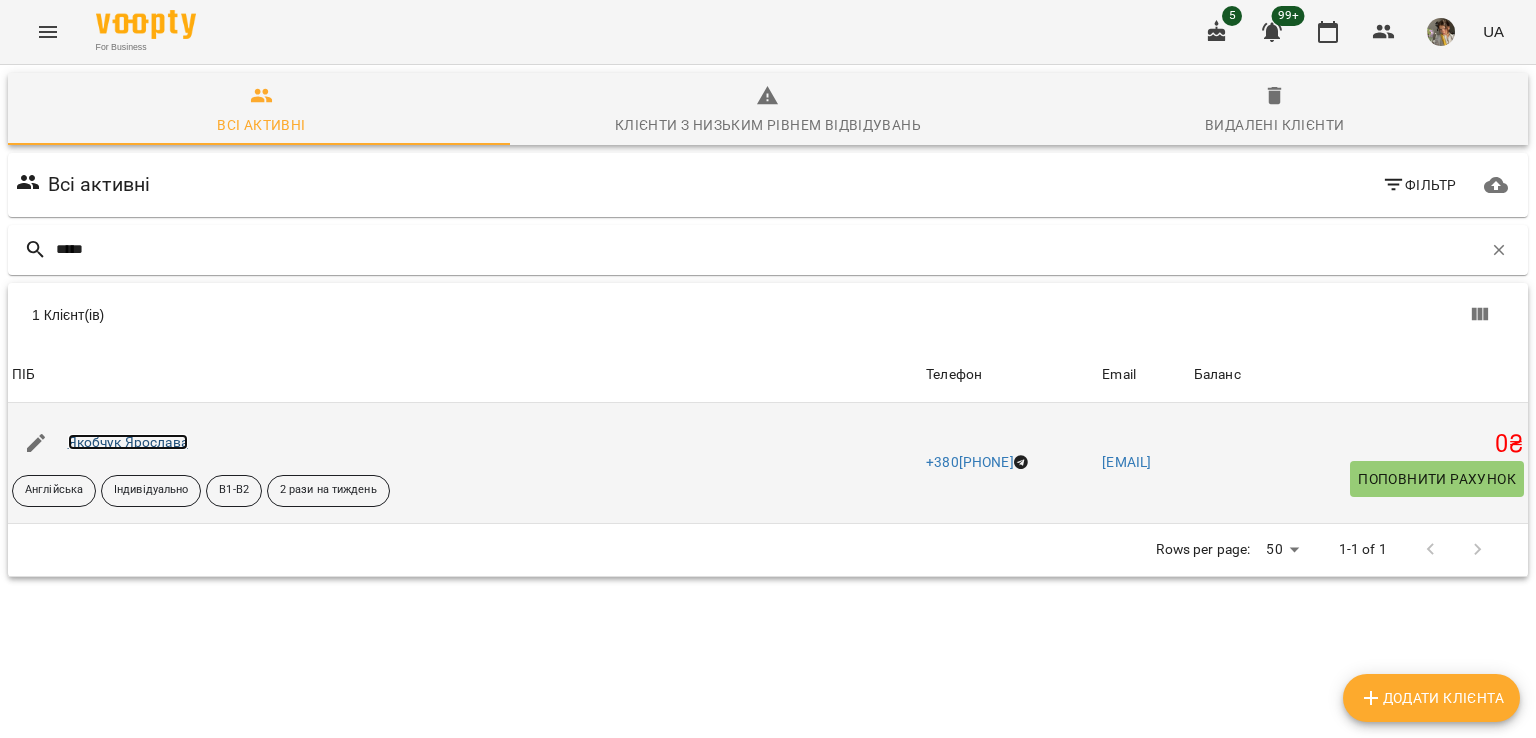click on "Якобчук Ярослава" at bounding box center (128, 442) 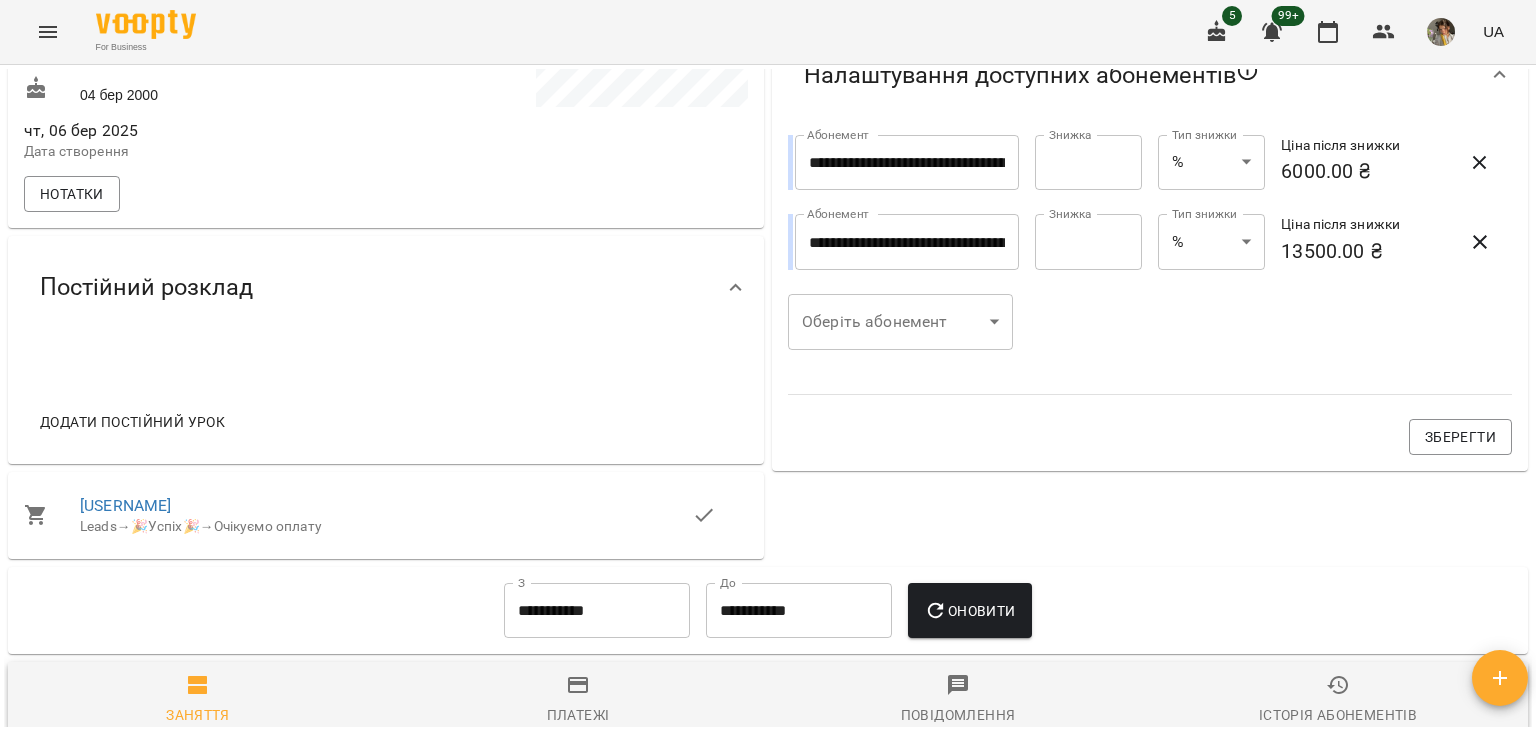 scroll, scrollTop: 748, scrollLeft: 0, axis: vertical 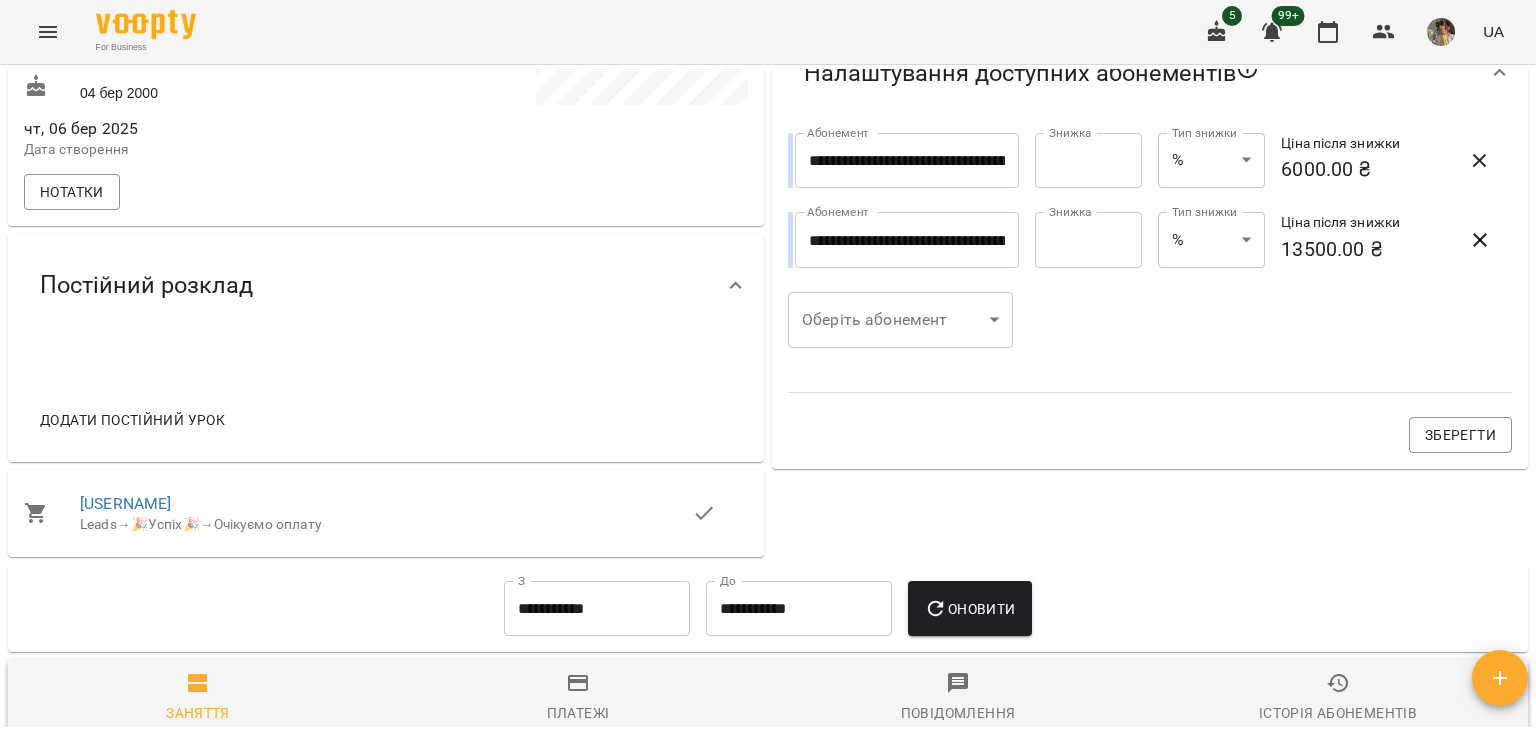 click on "Додати постійний урок" at bounding box center (132, 420) 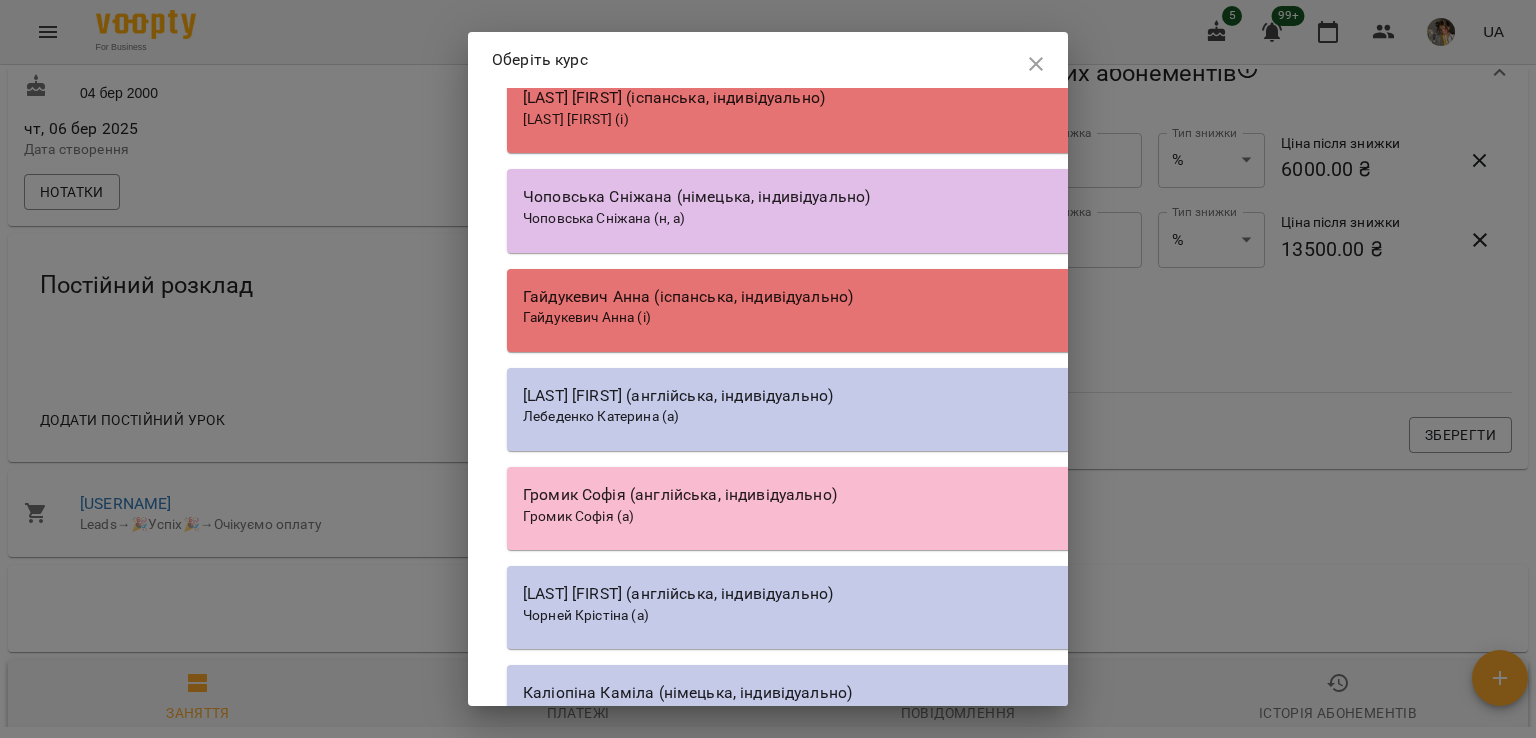 scroll, scrollTop: 22118, scrollLeft: 0, axis: vertical 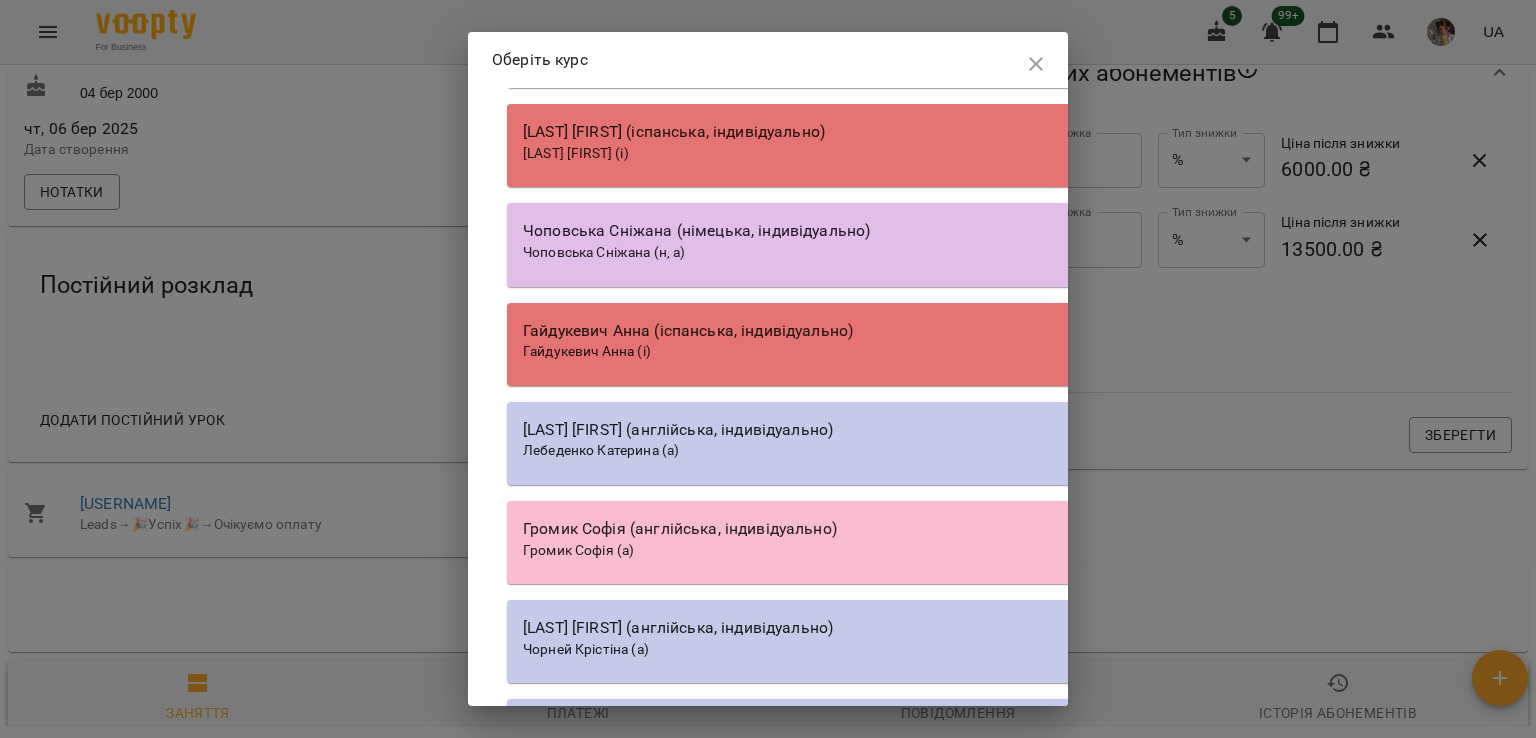 click on "[LAST] [FIRST] (а)" at bounding box center [1077, -442] 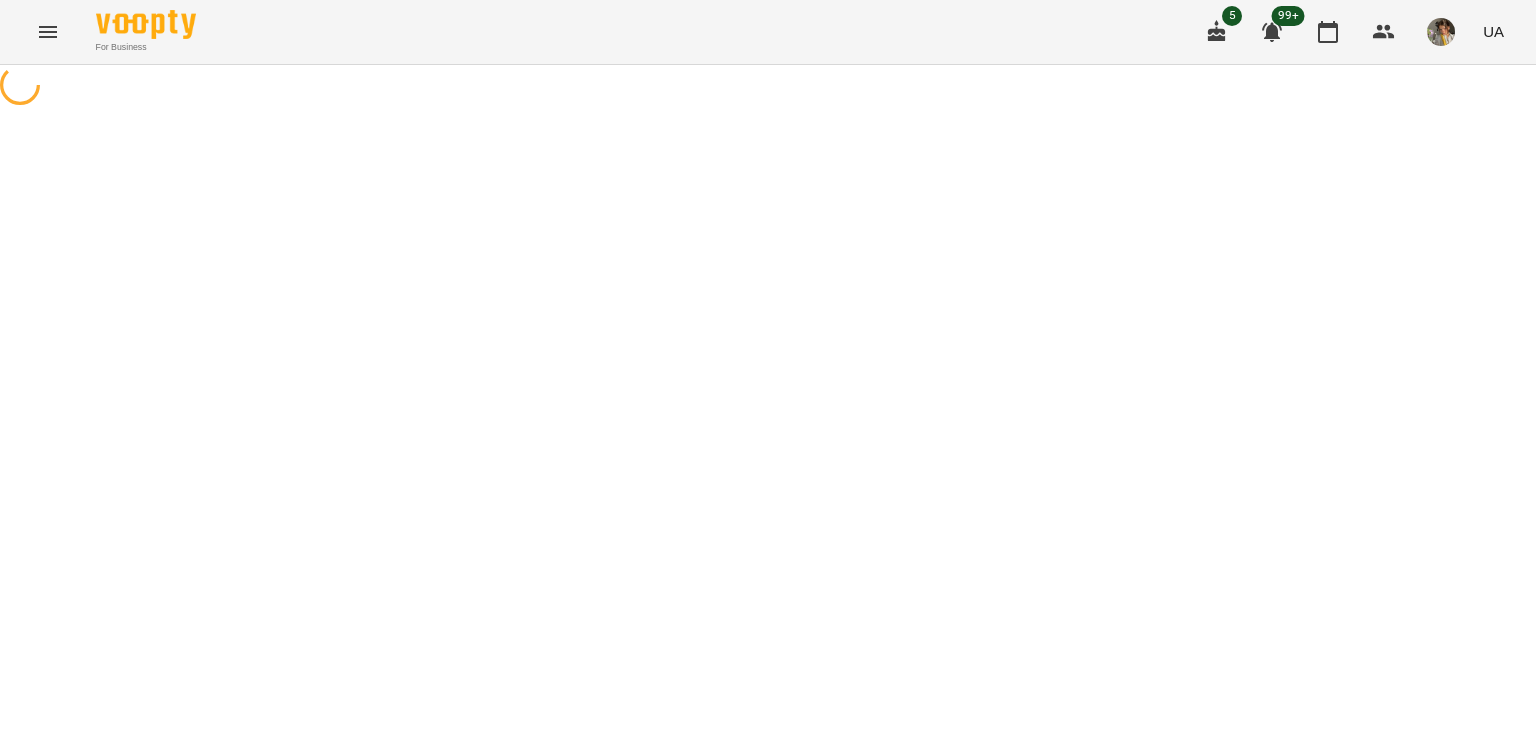 select on "**********" 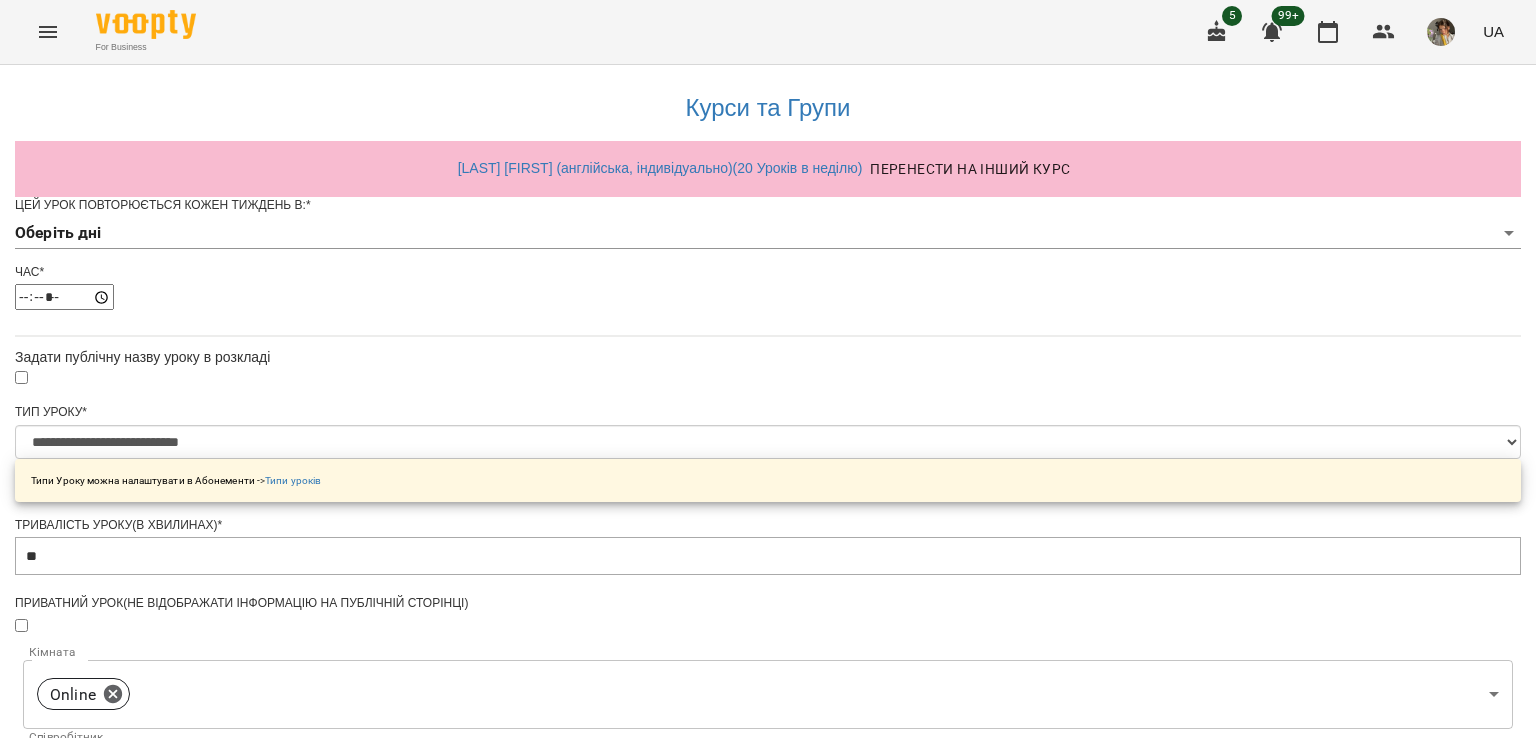 click on "**********" at bounding box center [768, 644] 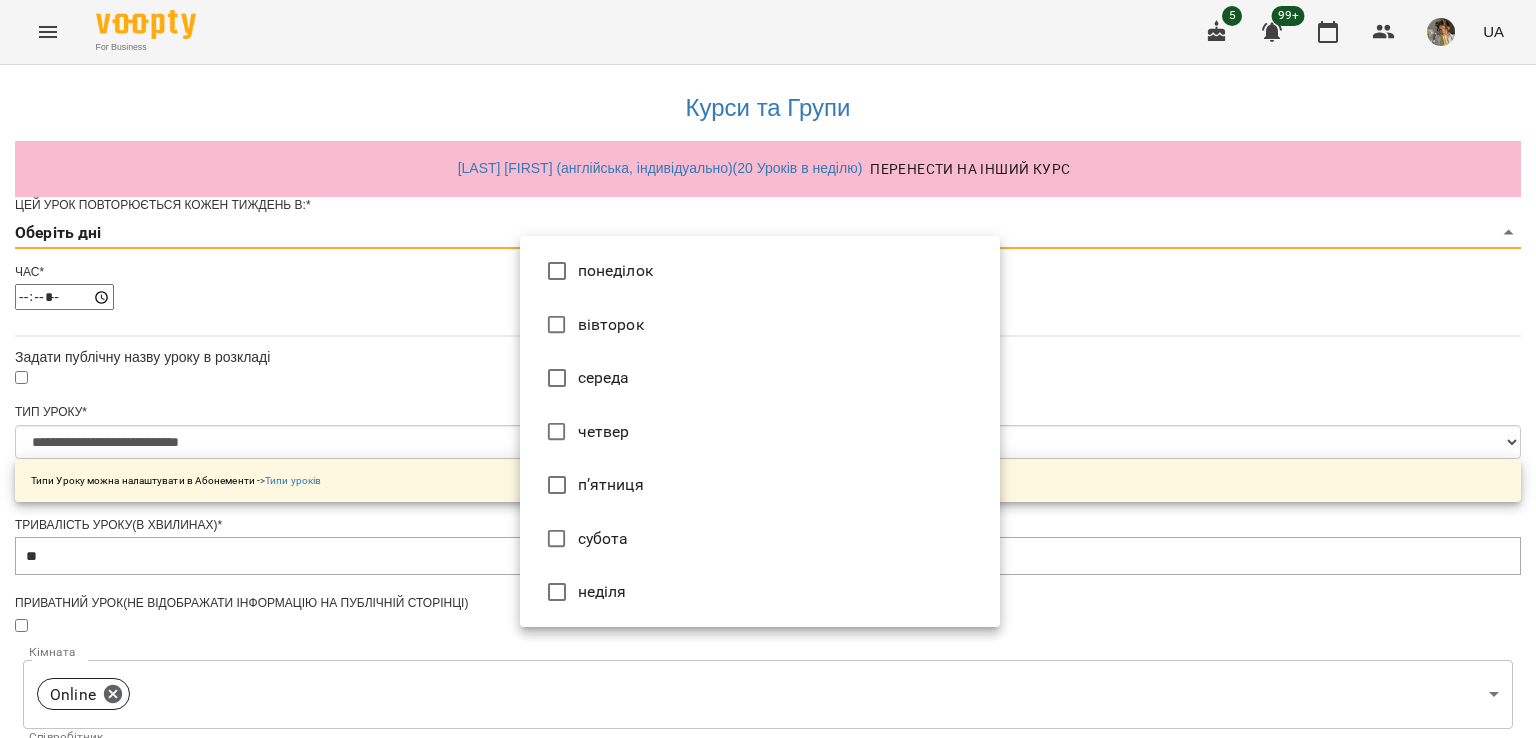 click on "вівторок" at bounding box center (760, 325) 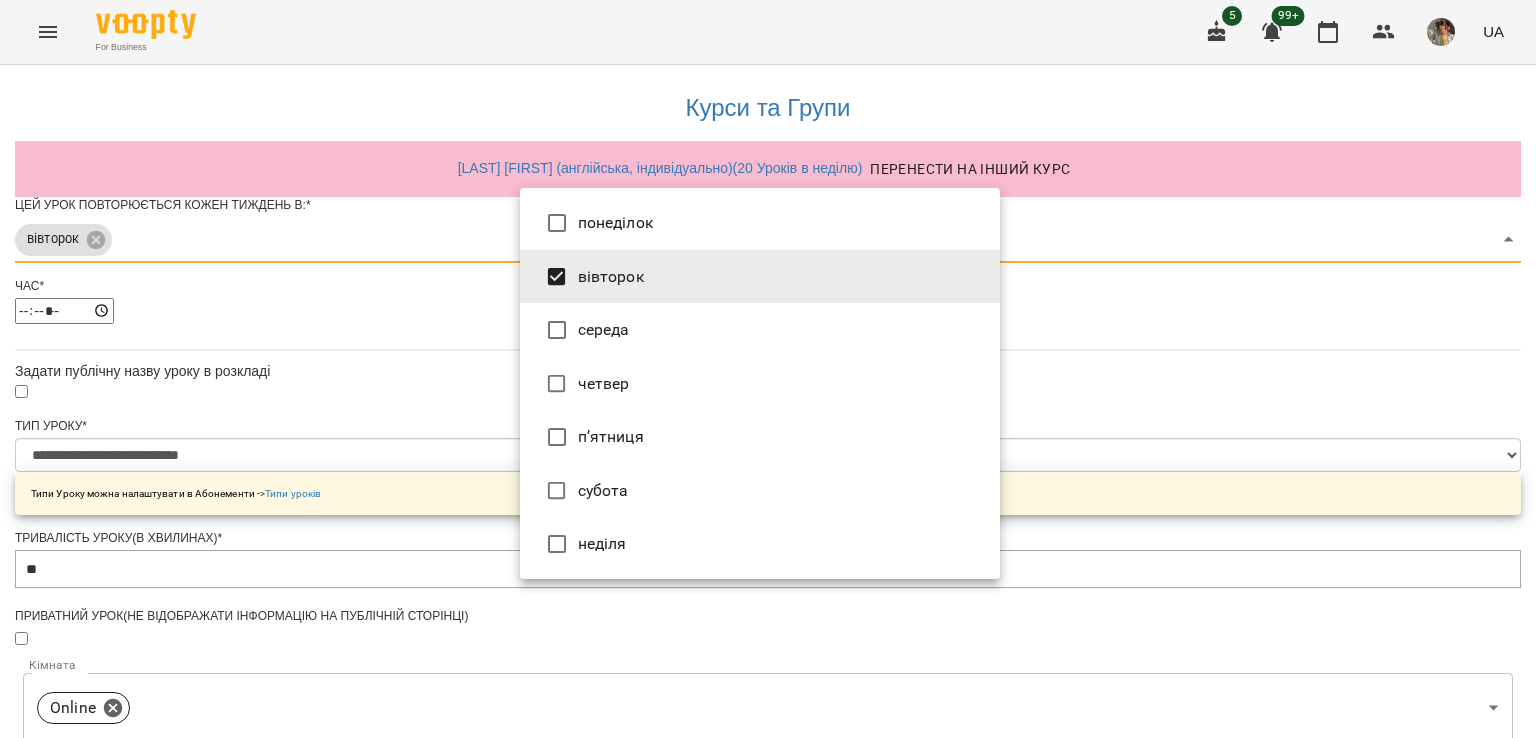 click at bounding box center (768, 369) 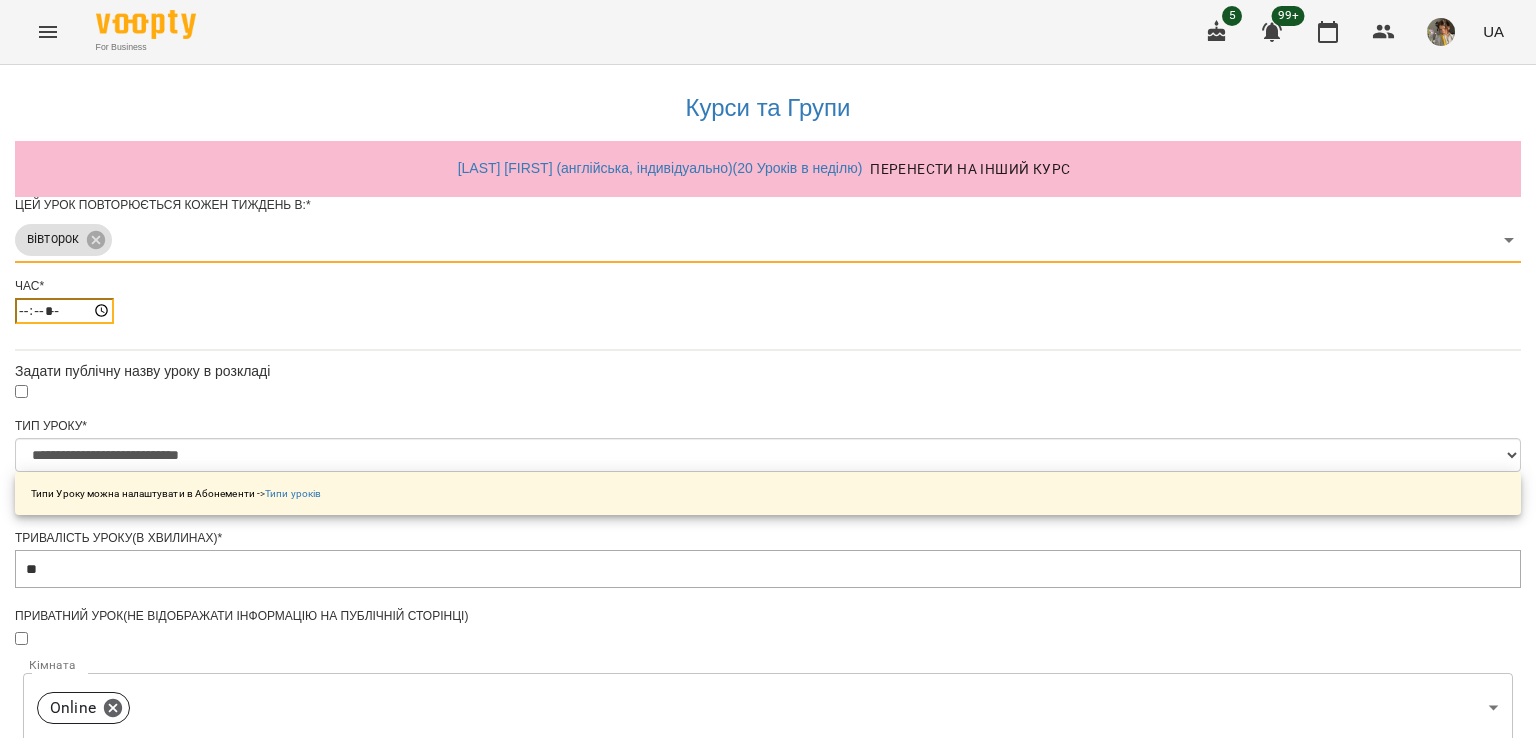 click on "*****" at bounding box center [64, 311] 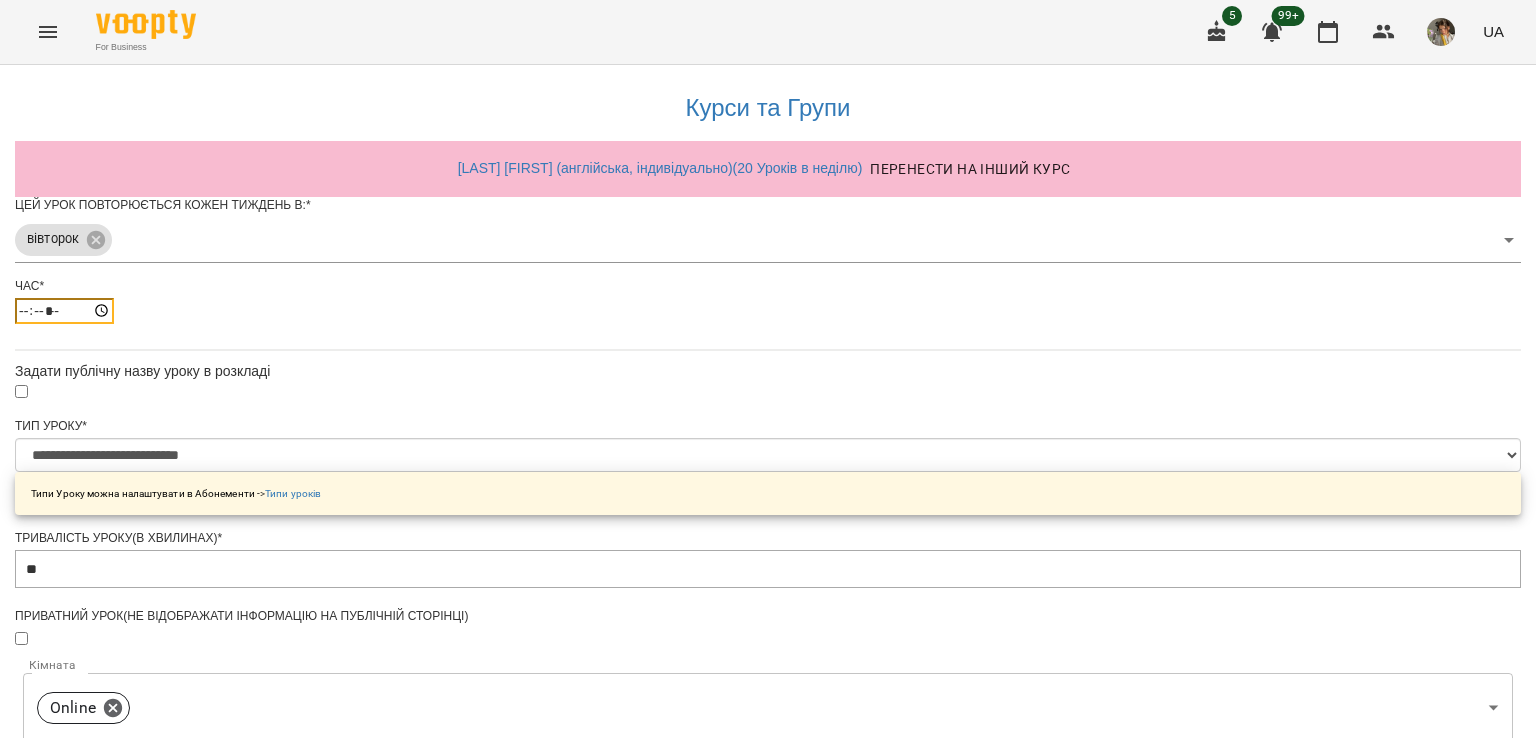 type on "*****" 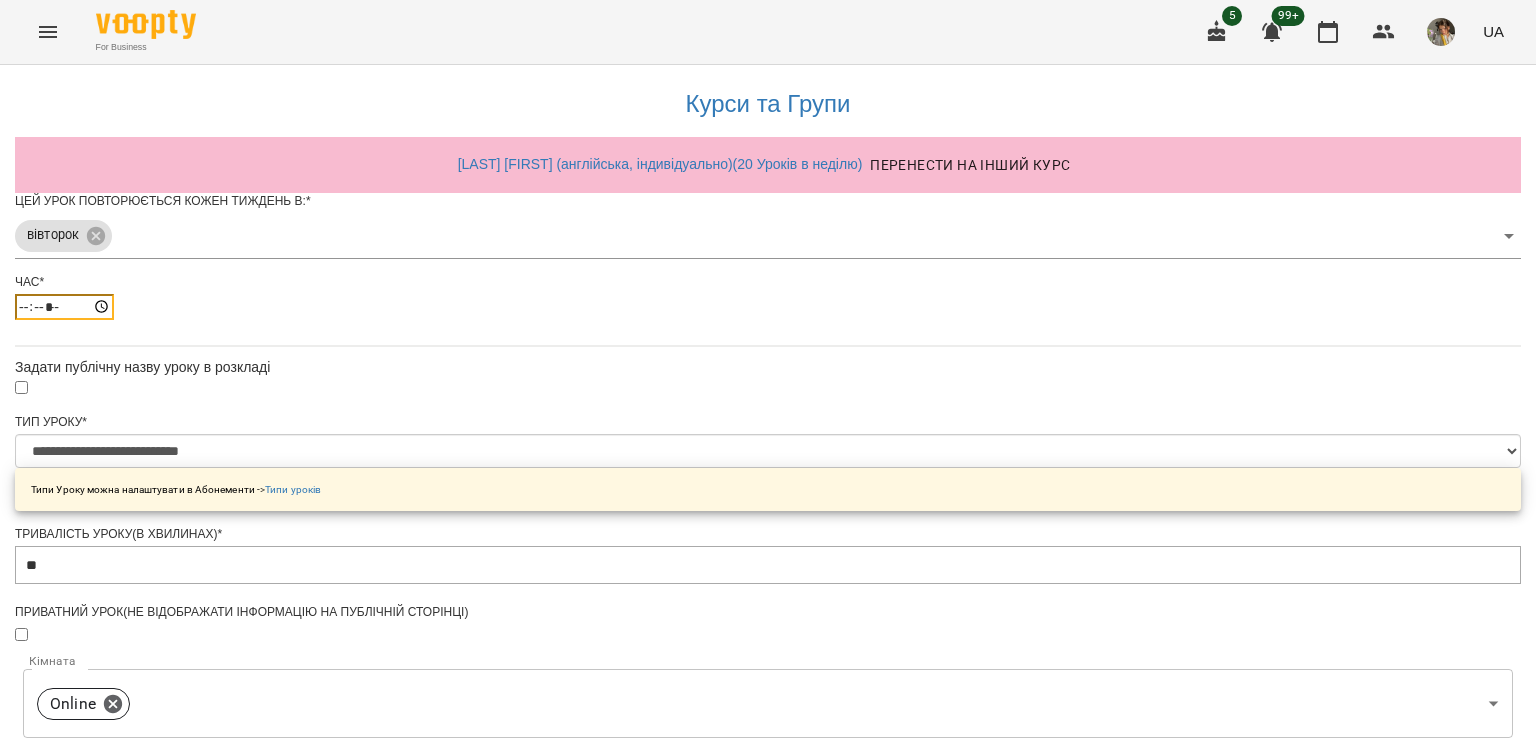 scroll, scrollTop: 703, scrollLeft: 0, axis: vertical 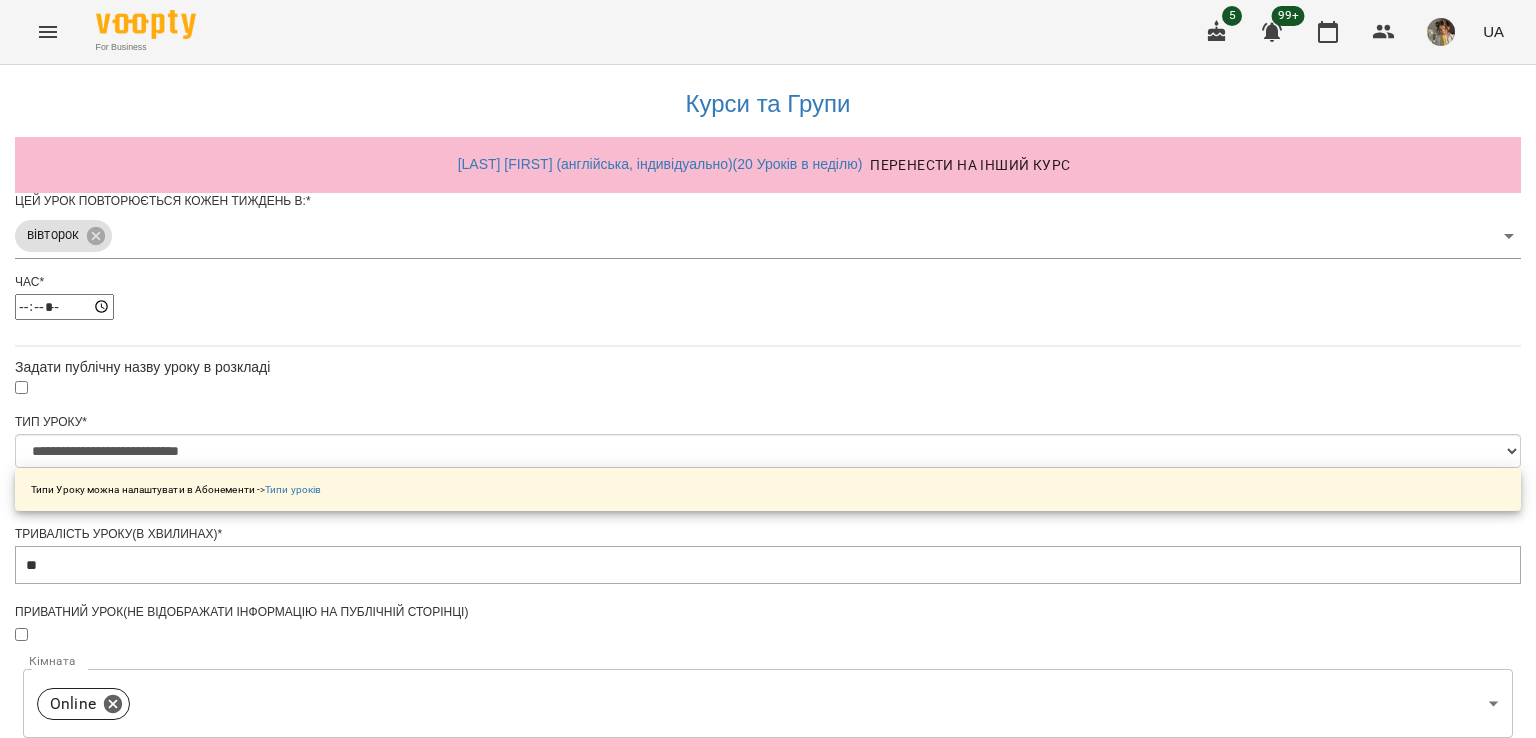 click on "Зберегти" at bounding box center (768, 1327) 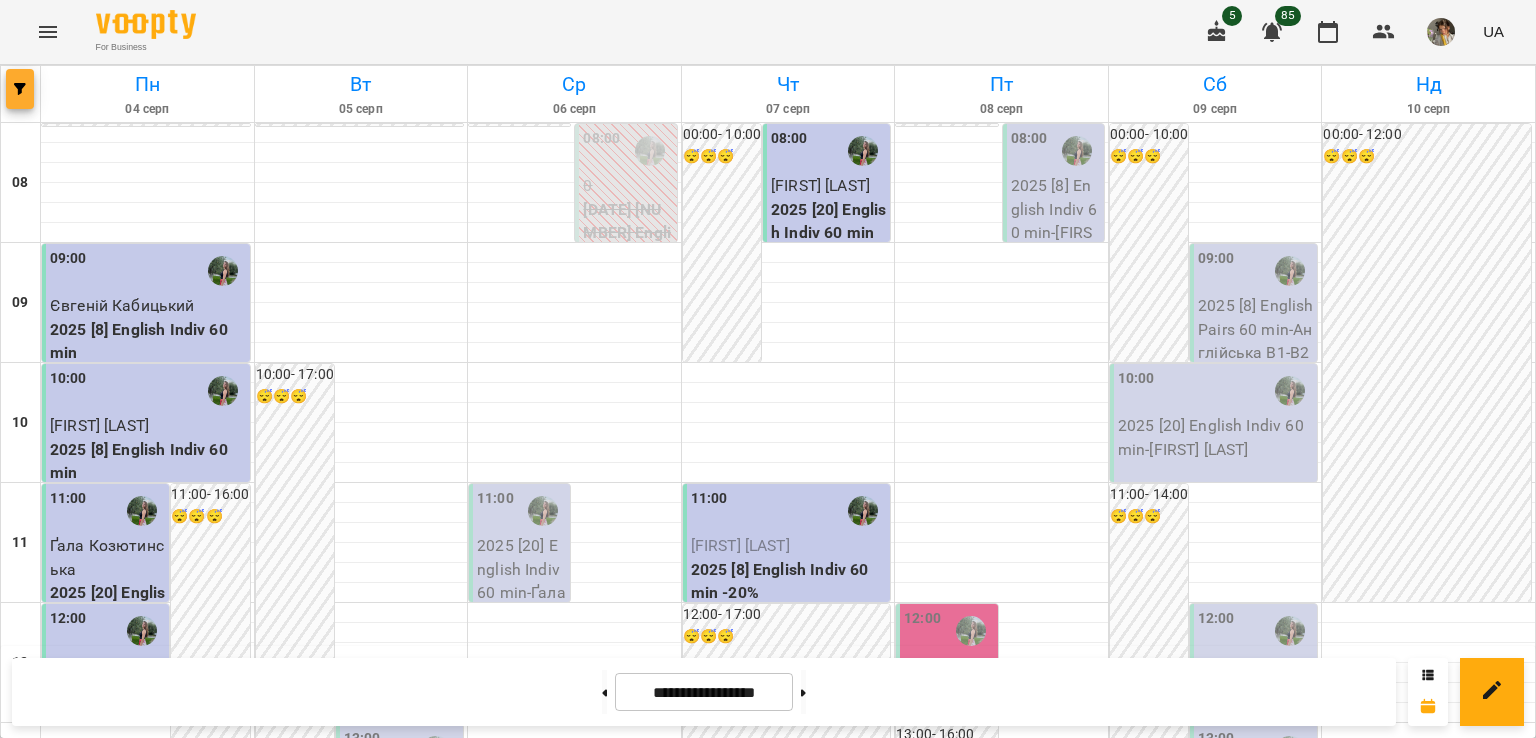scroll, scrollTop: 0, scrollLeft: 0, axis: both 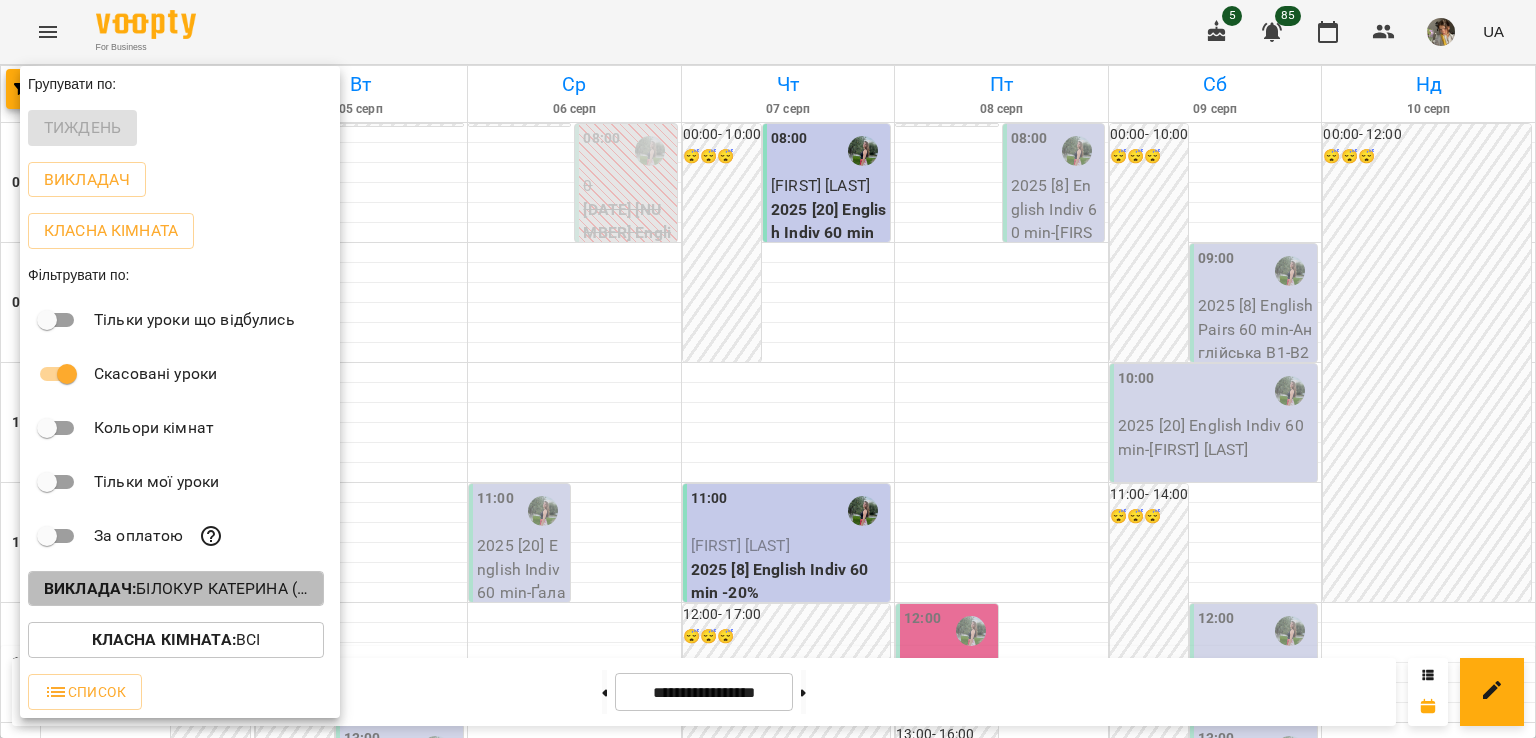 click on "Викладач :  Білокур Катерина (а)" at bounding box center (176, 589) 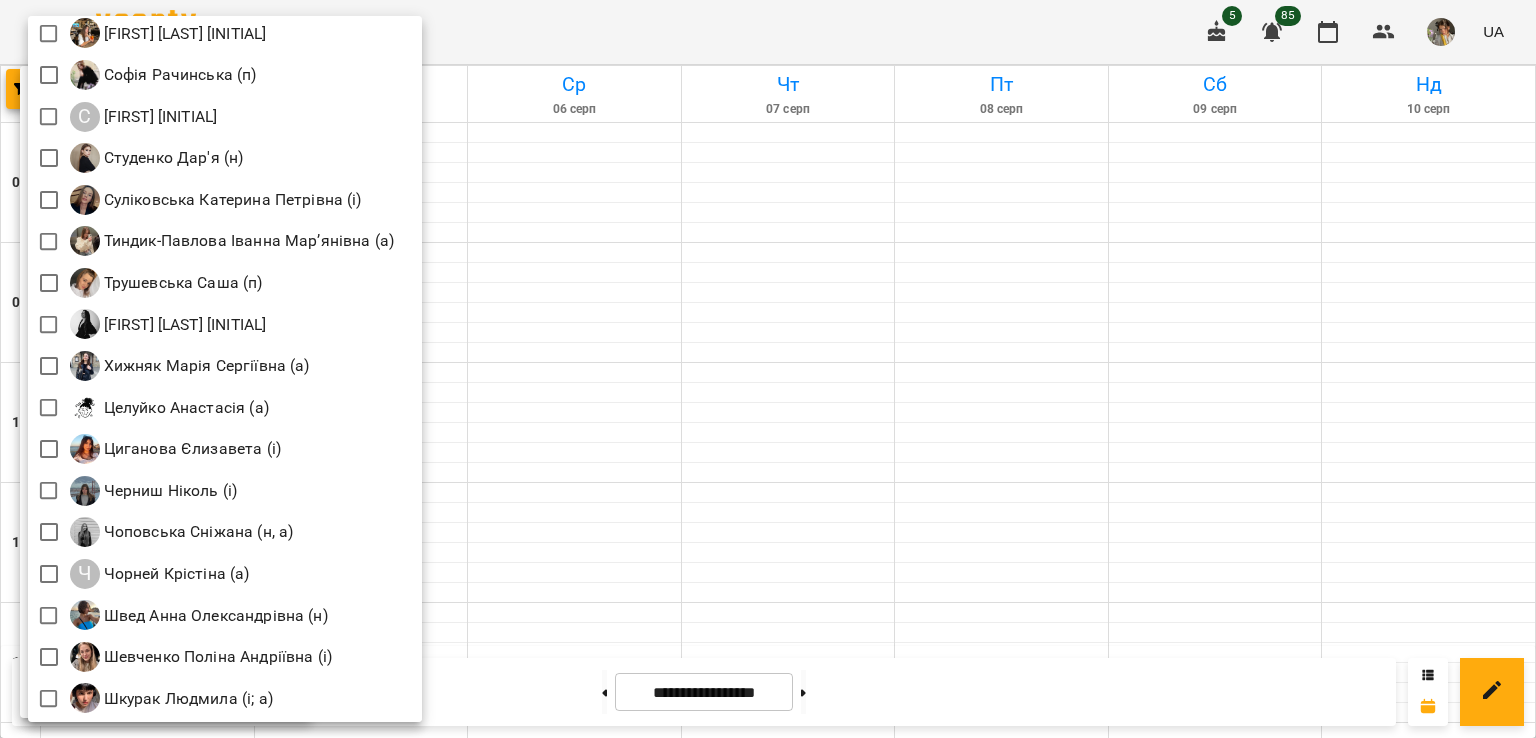 scroll, scrollTop: 2789, scrollLeft: 0, axis: vertical 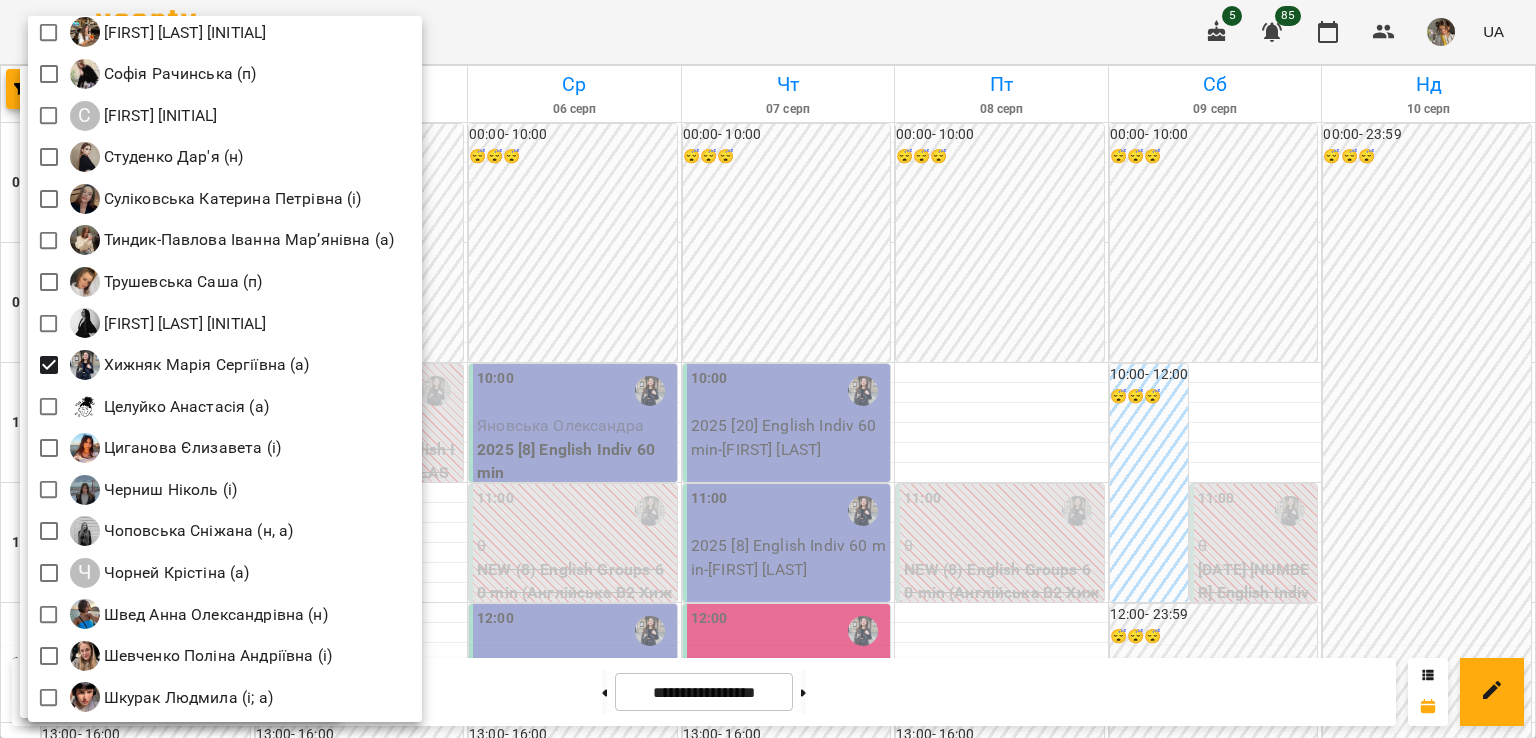 click at bounding box center [768, 369] 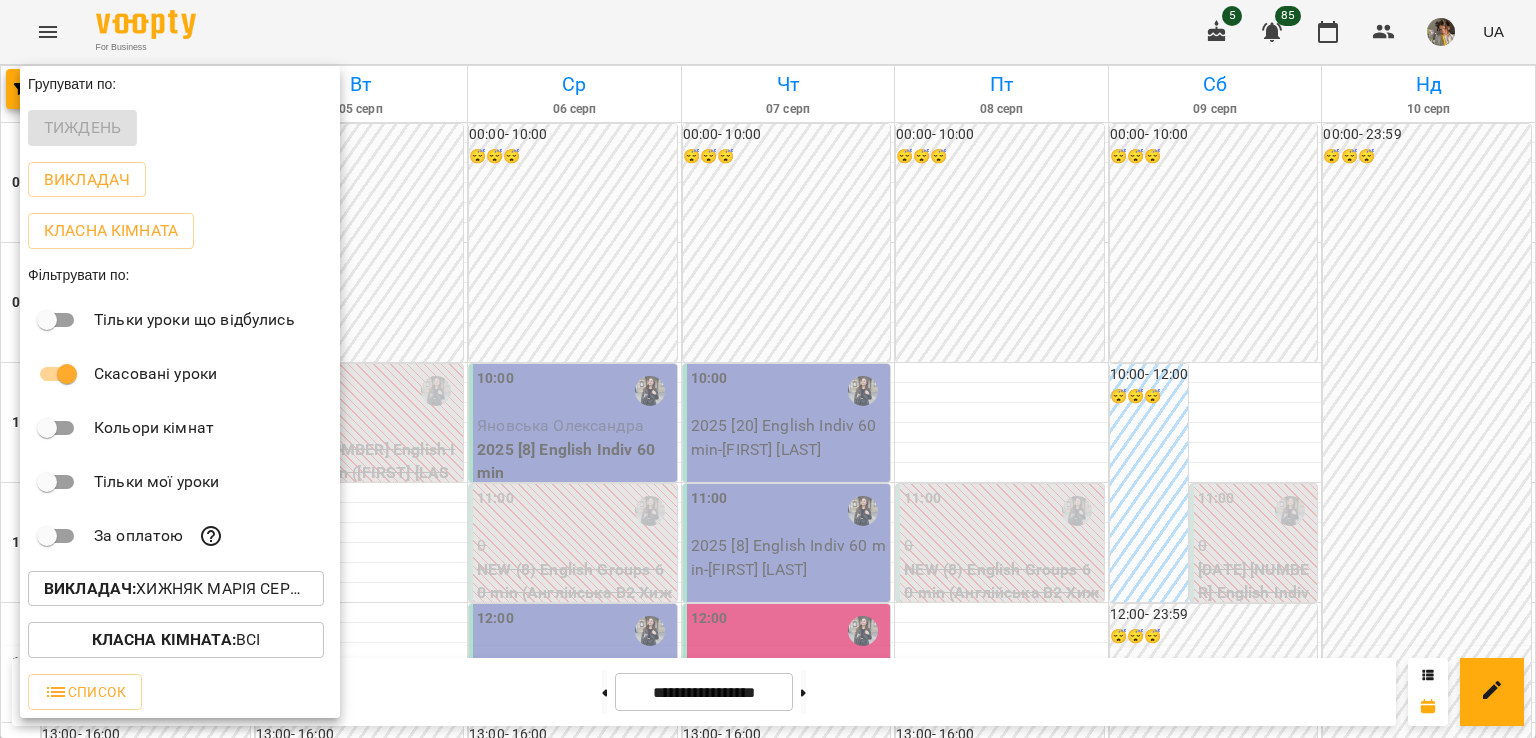 click at bounding box center (768, 369) 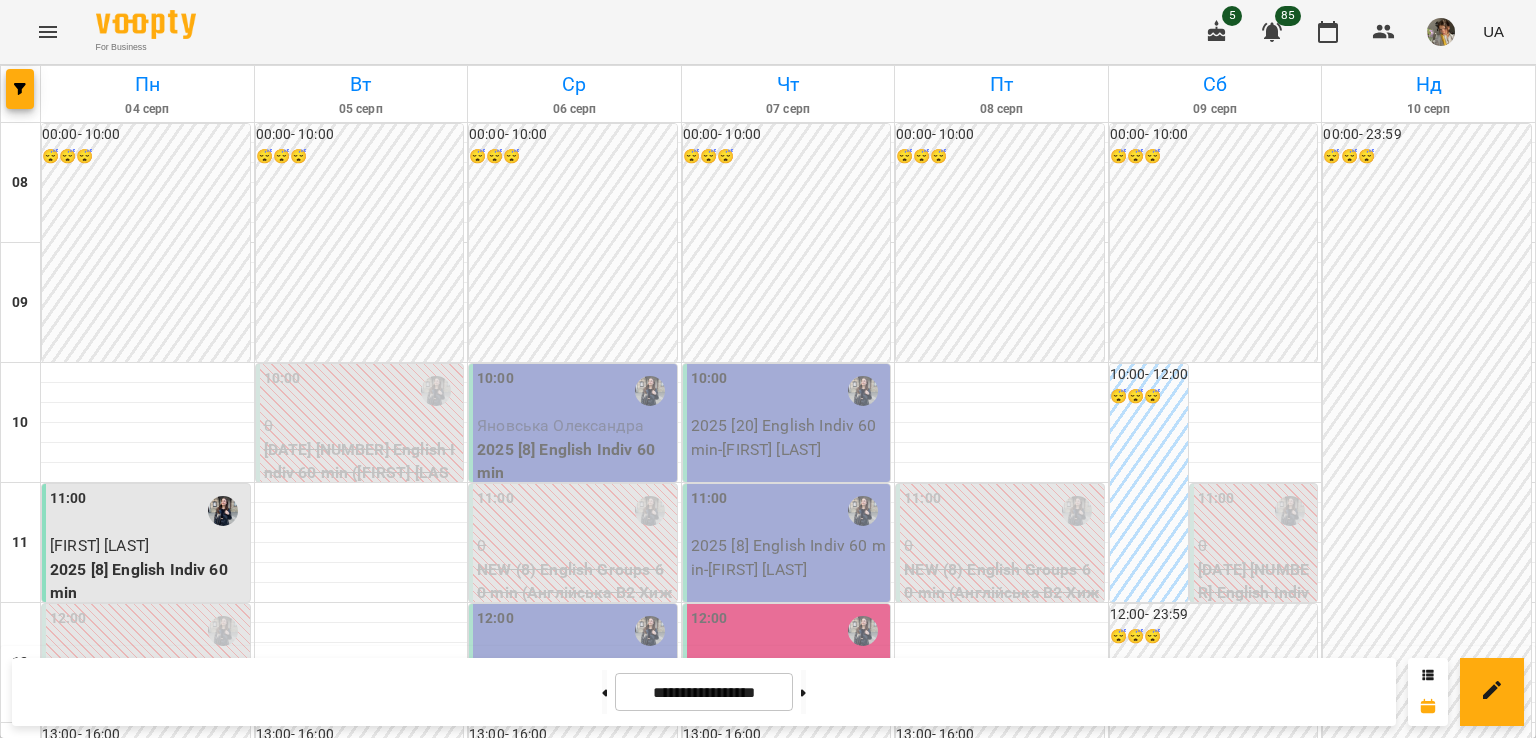 scroll, scrollTop: 81, scrollLeft: 0, axis: vertical 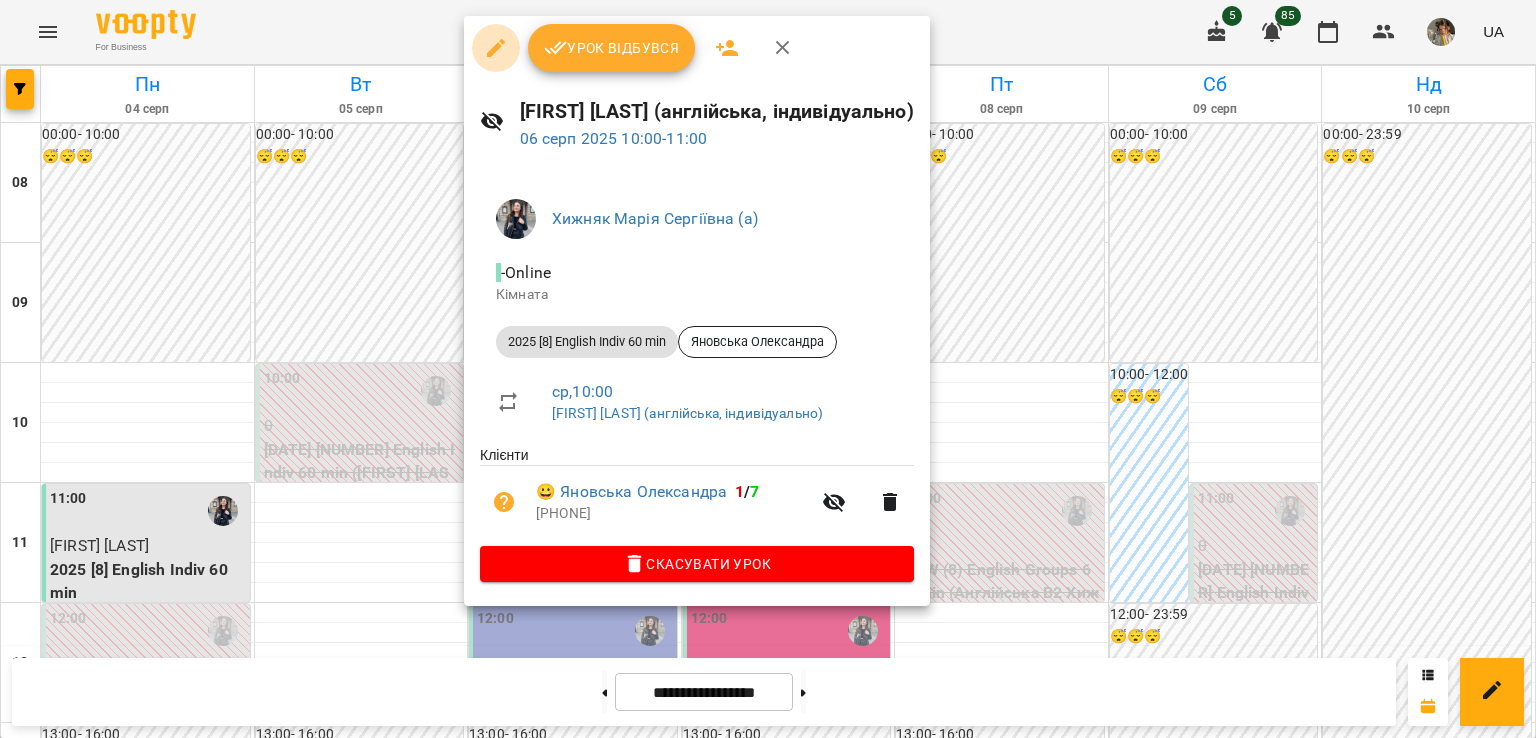 click at bounding box center (496, 48) 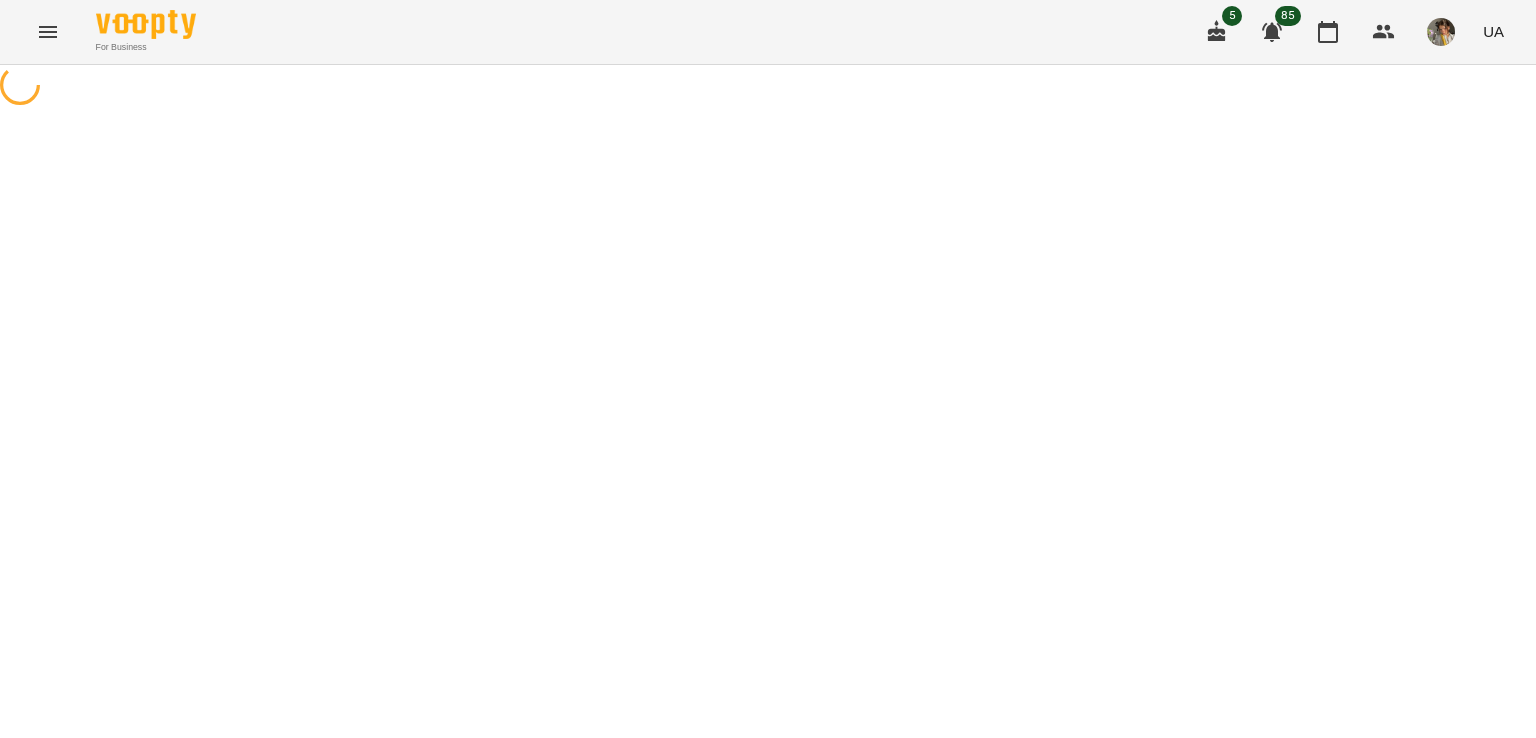 select on "**********" 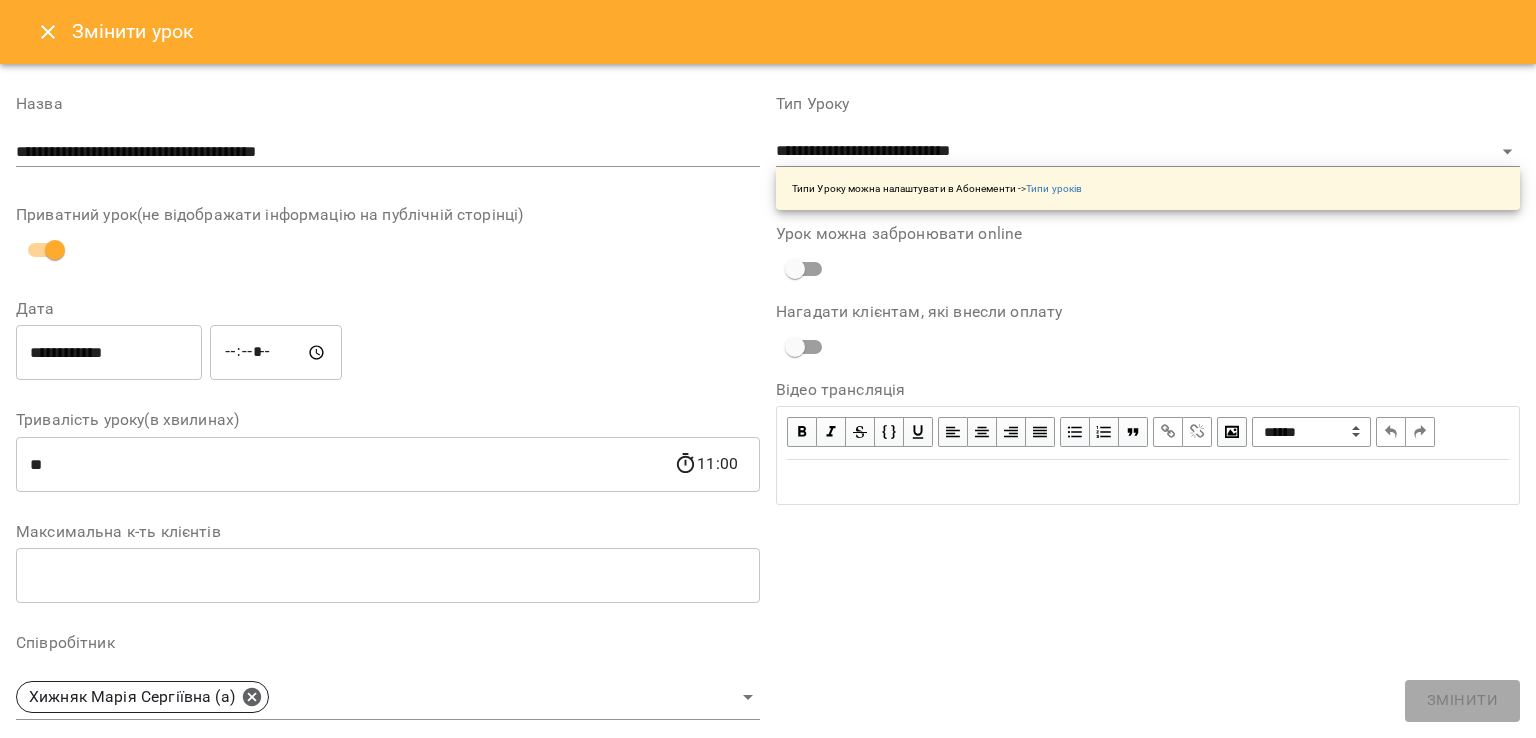 click on "**********" at bounding box center [109, 353] 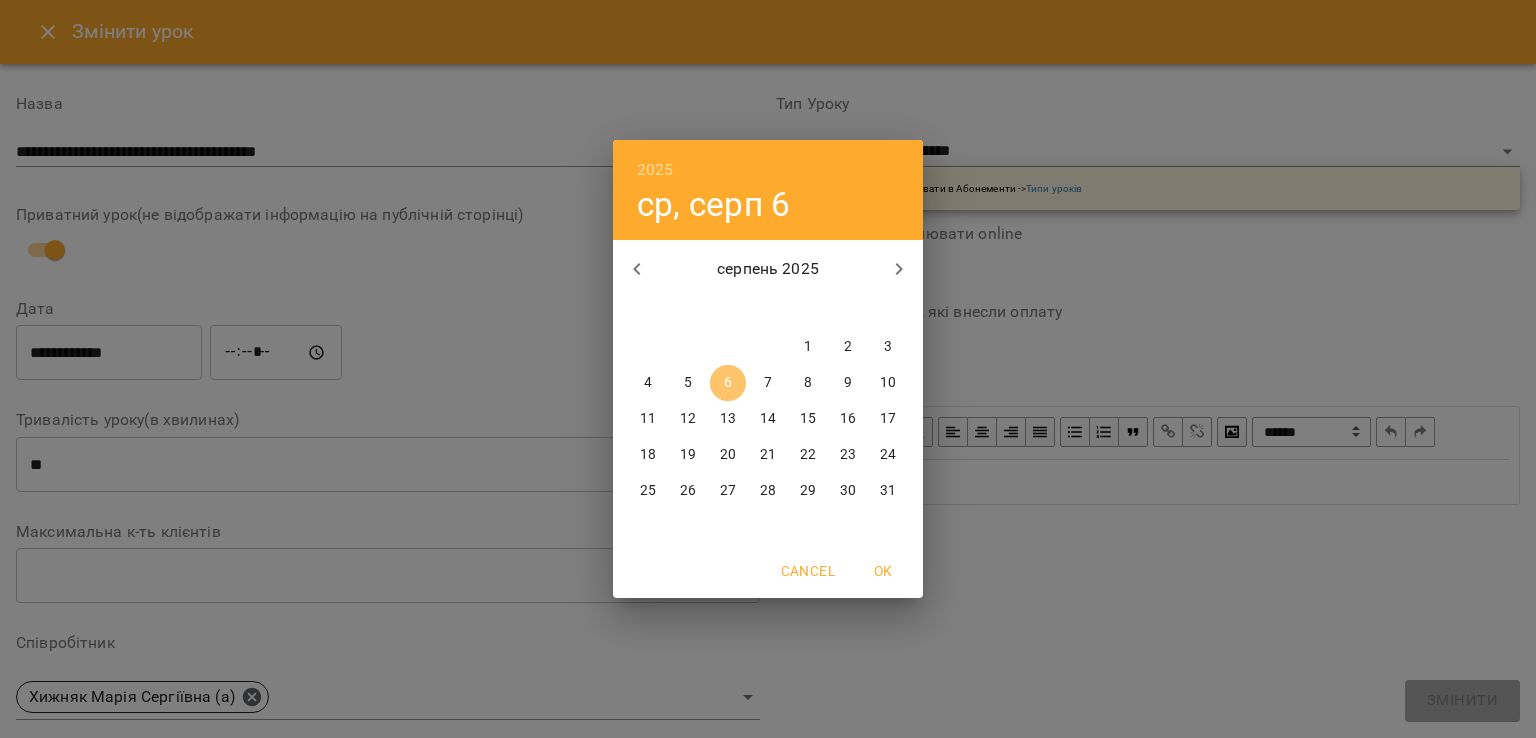 click on "6" at bounding box center [728, 383] 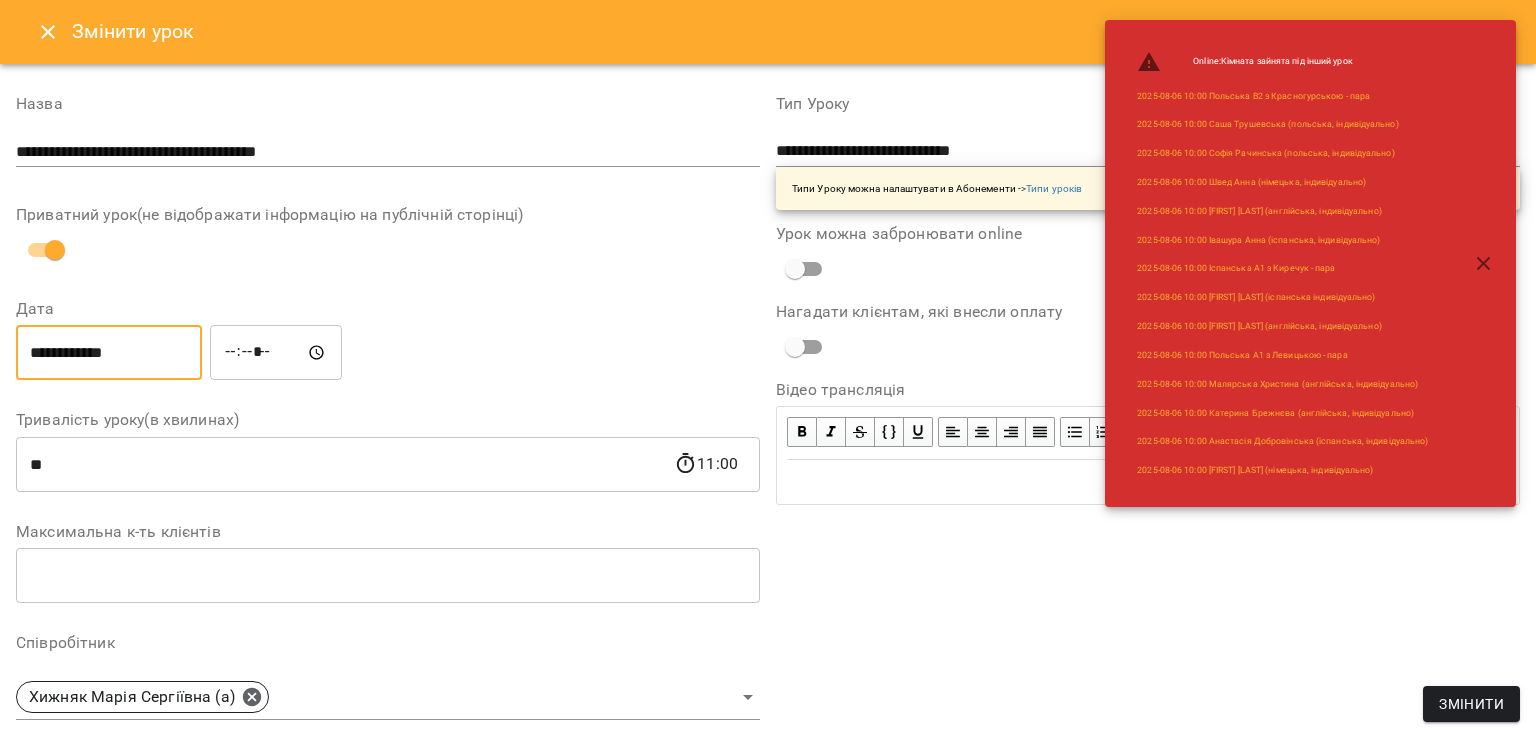 click on "*****" at bounding box center [276, 353] 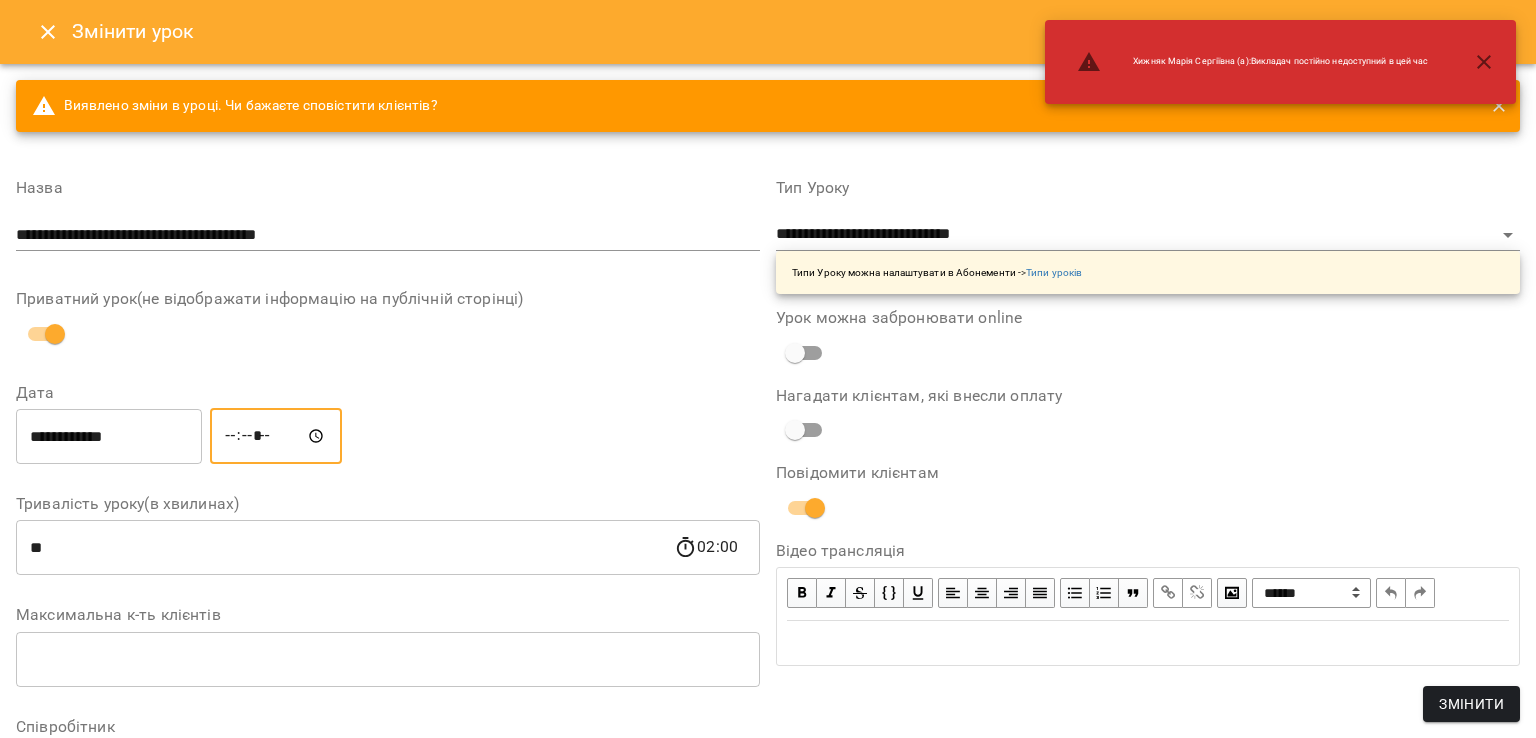 type on "*****" 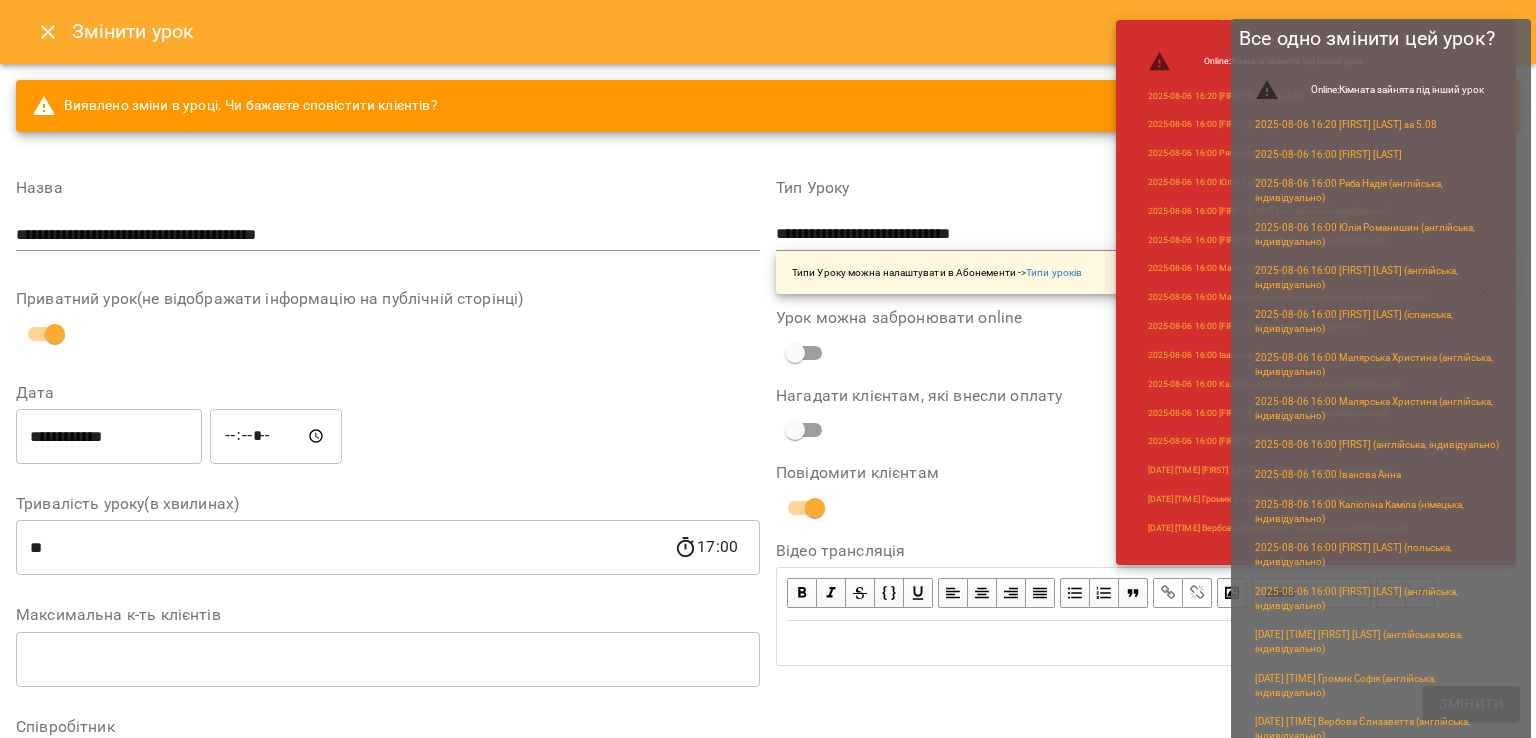 click on "Змінити" at bounding box center (1471, 704) 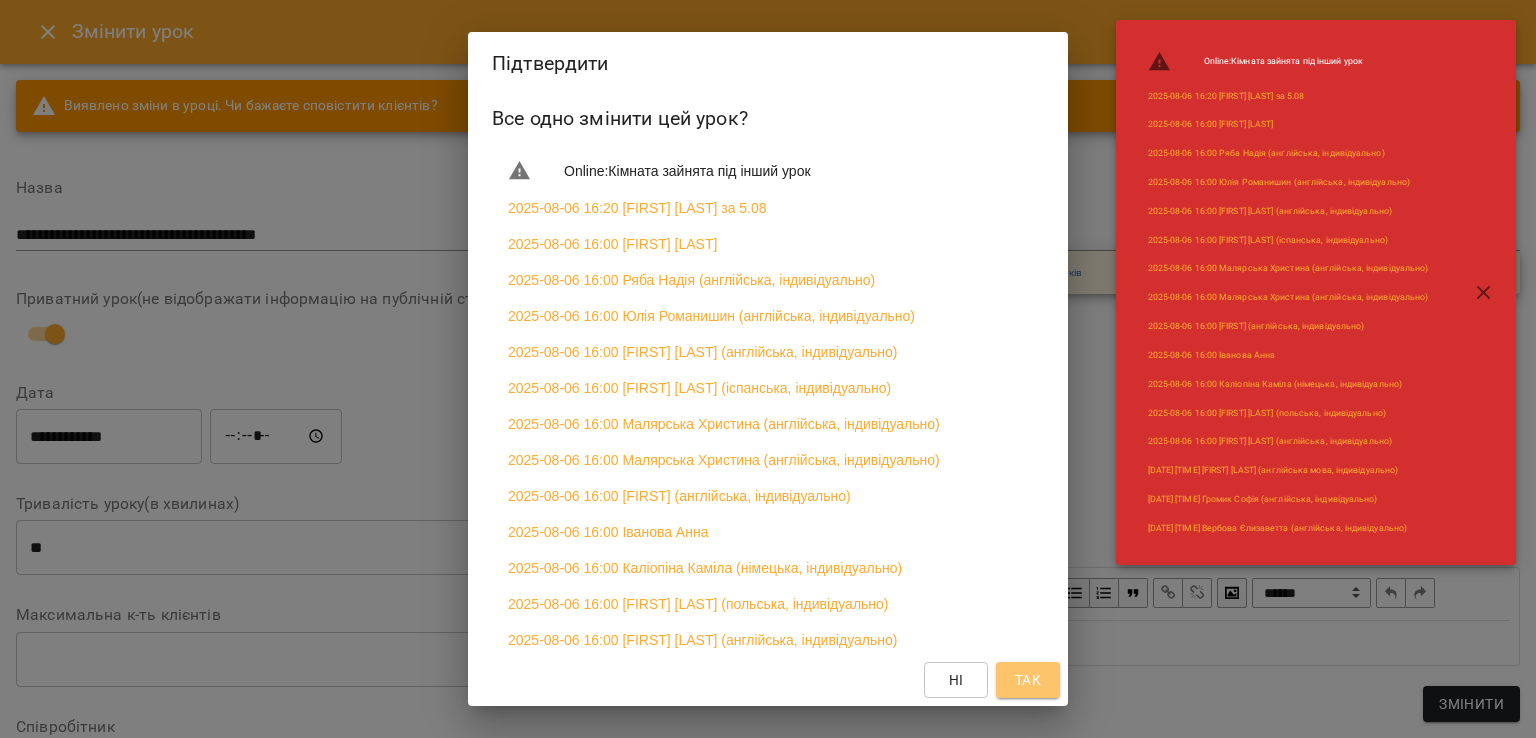 click on "Так" at bounding box center [1028, 680] 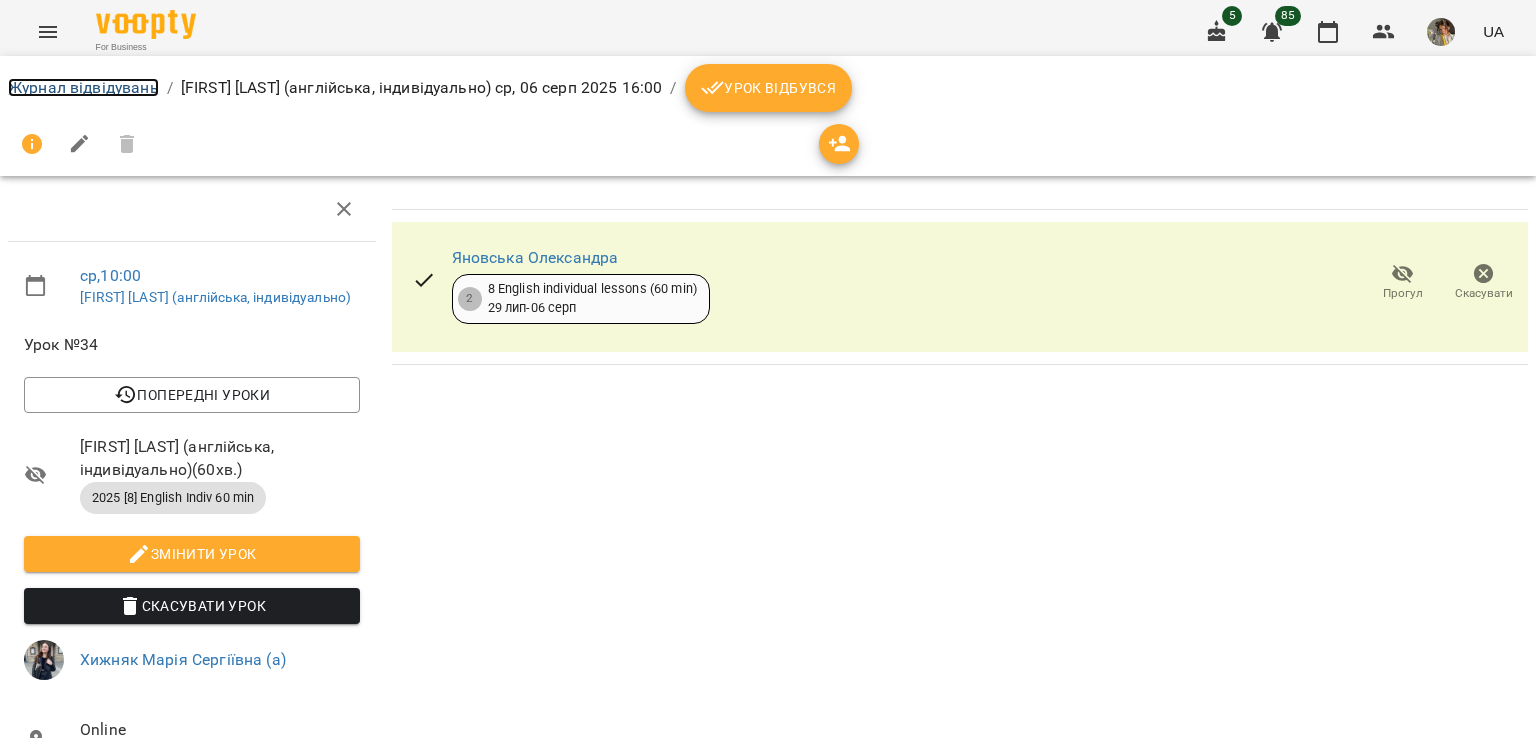 click on "Журнал відвідувань" at bounding box center (83, 87) 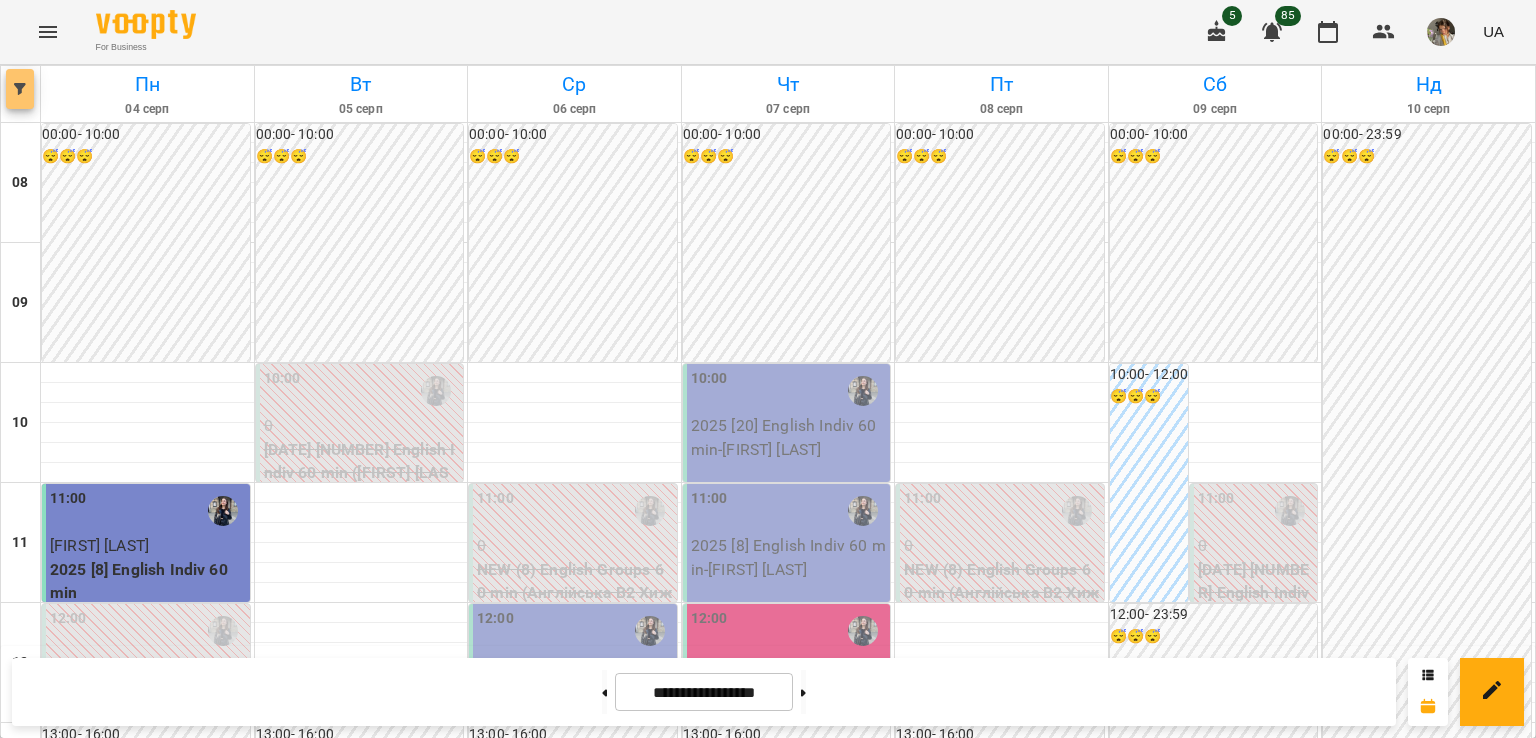 click at bounding box center (20, 89) 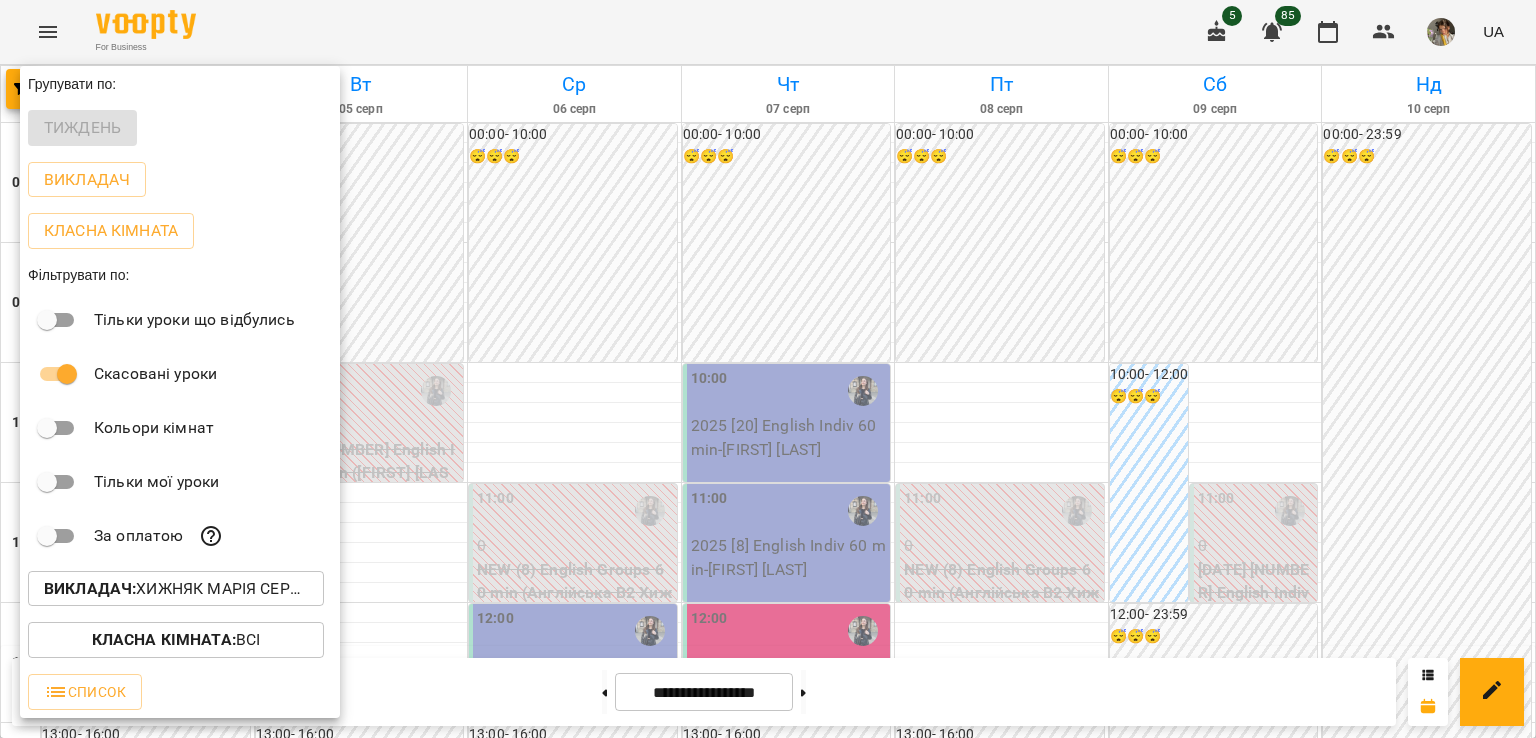 click on "Викладач :" at bounding box center [90, 588] 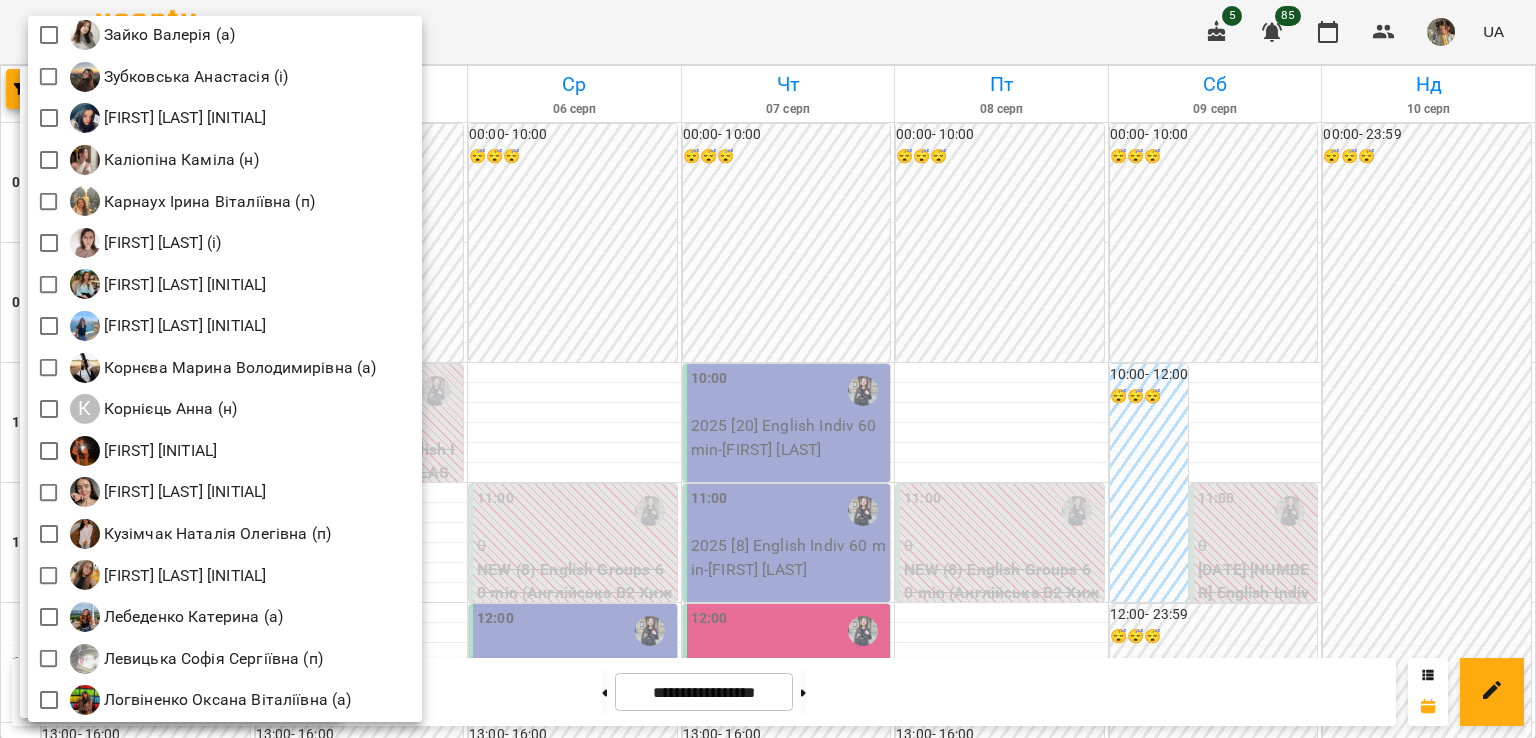 scroll, scrollTop: 1234, scrollLeft: 0, axis: vertical 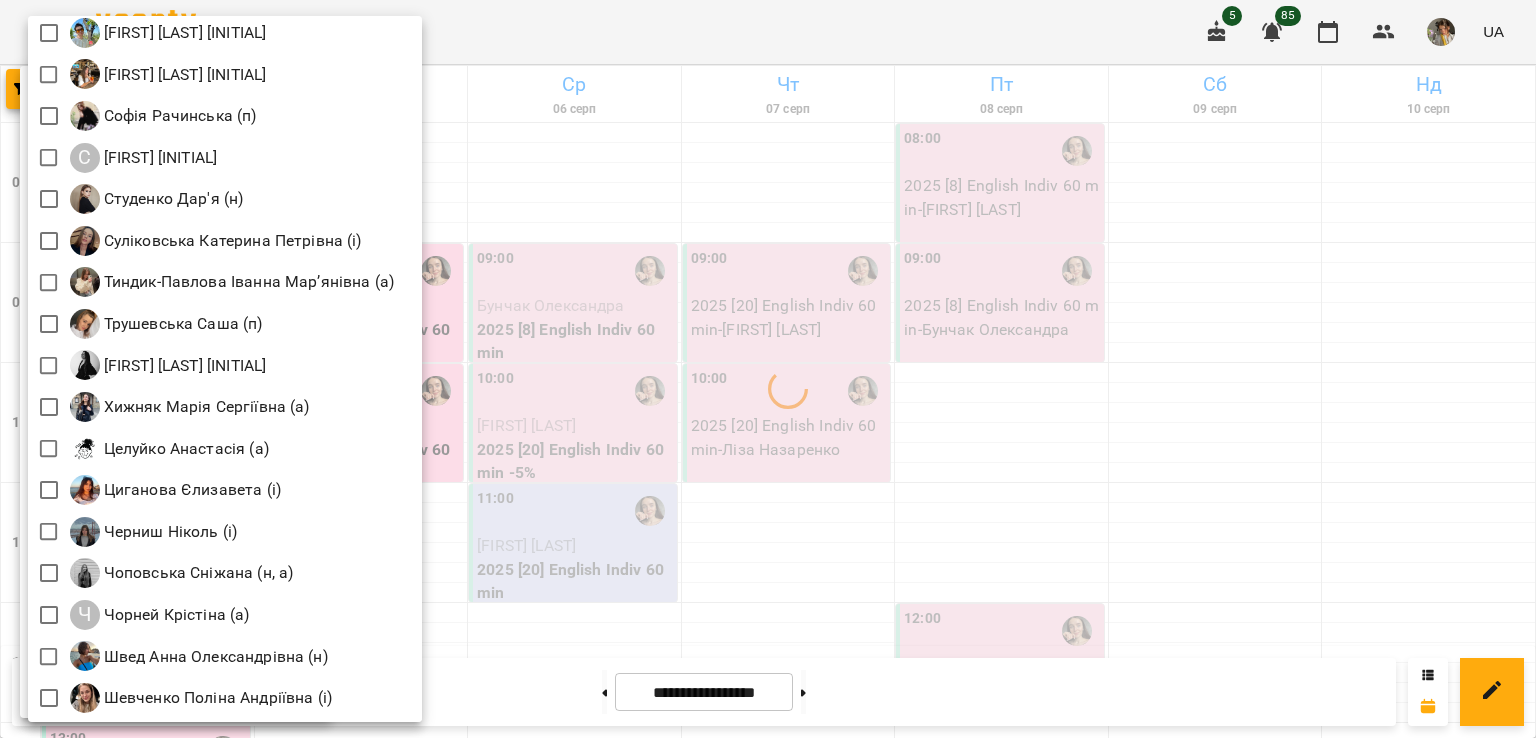 click at bounding box center (768, 369) 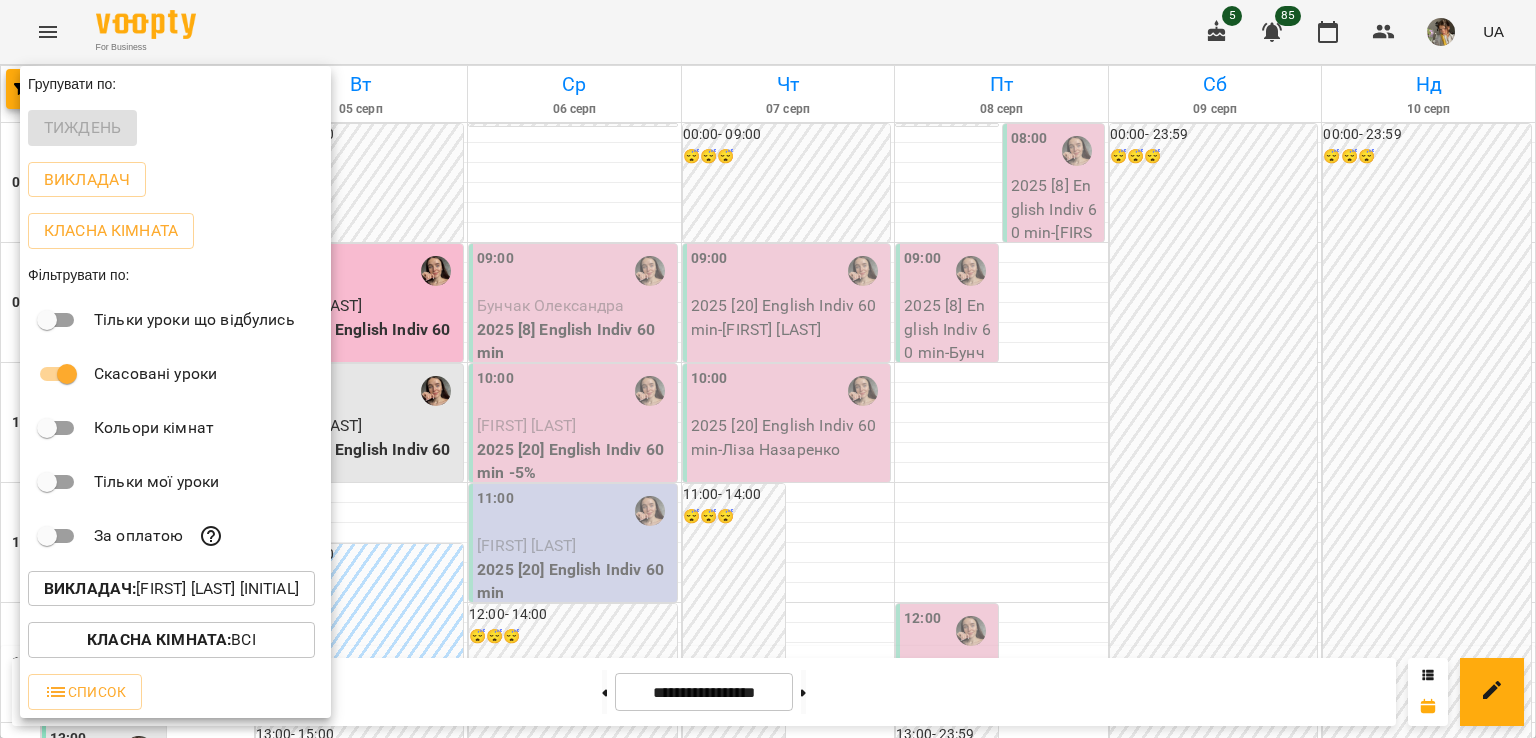 click at bounding box center [768, 369] 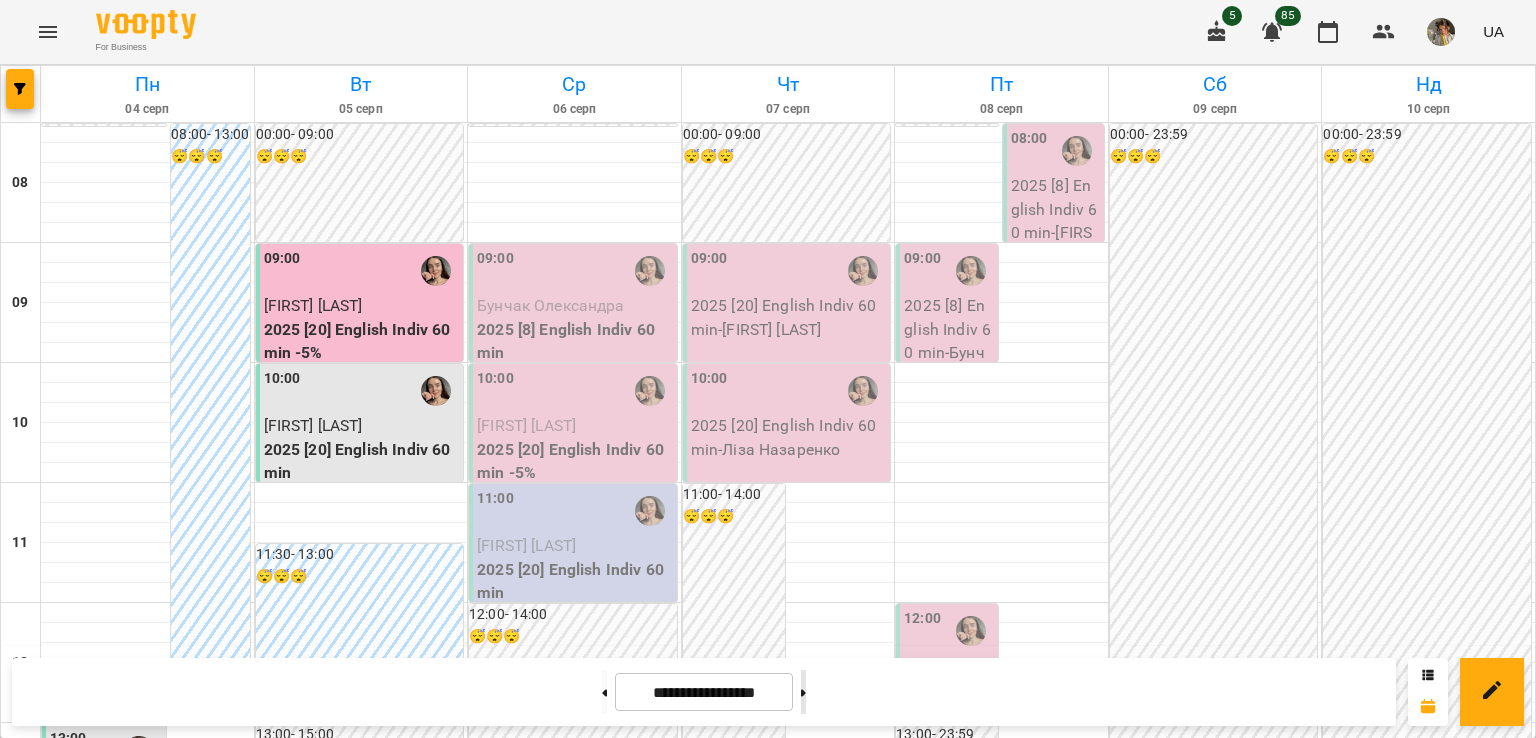 click at bounding box center [803, 692] 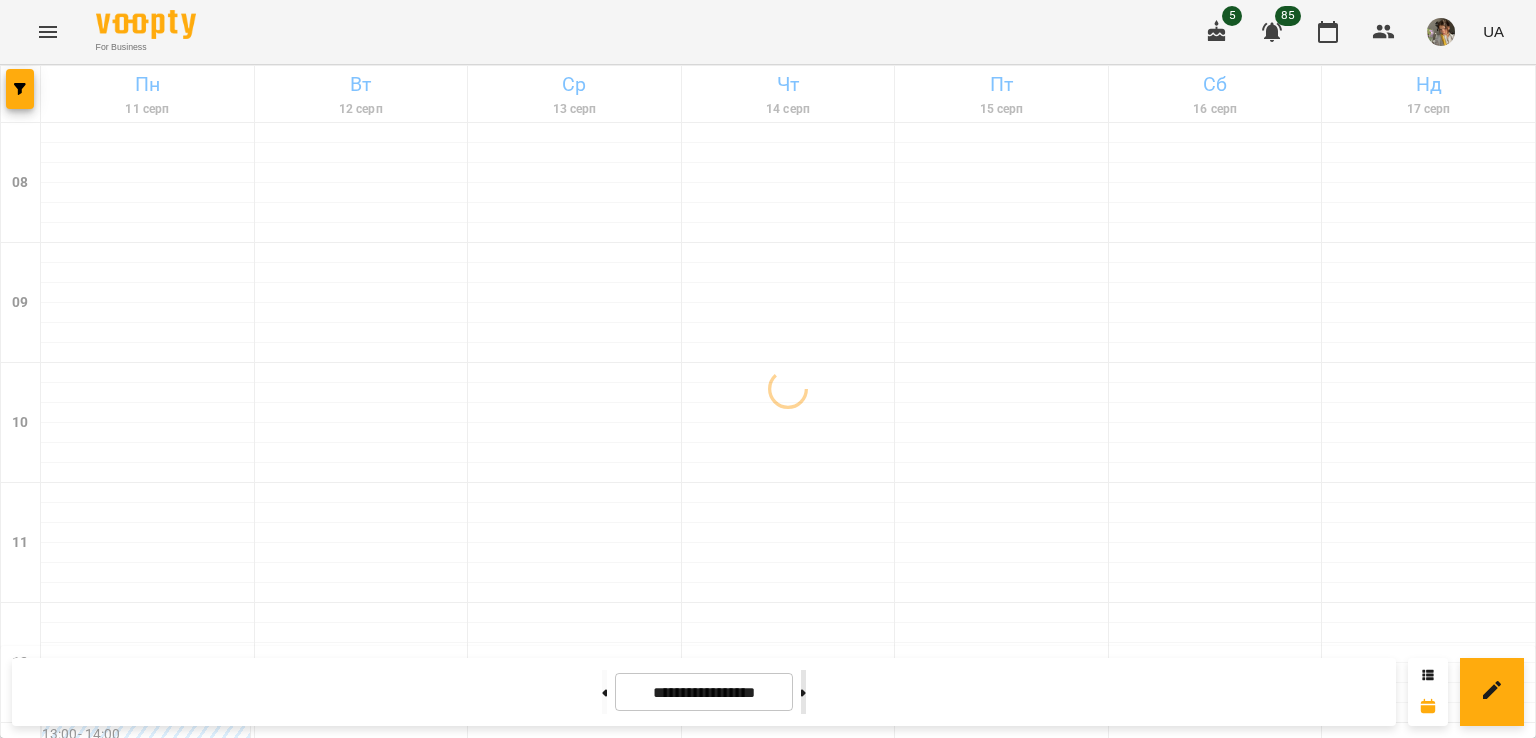 click at bounding box center [803, 692] 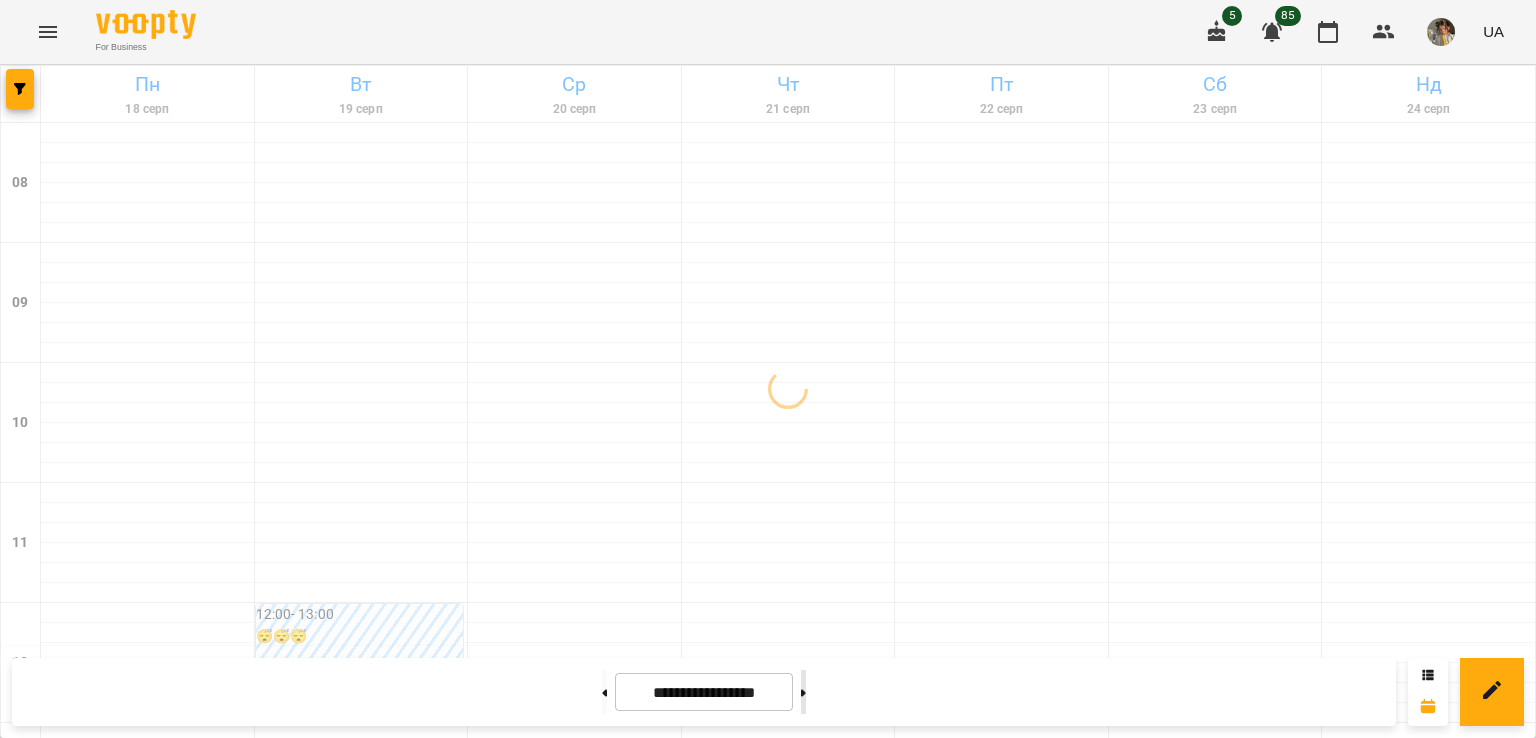 click at bounding box center (803, 692) 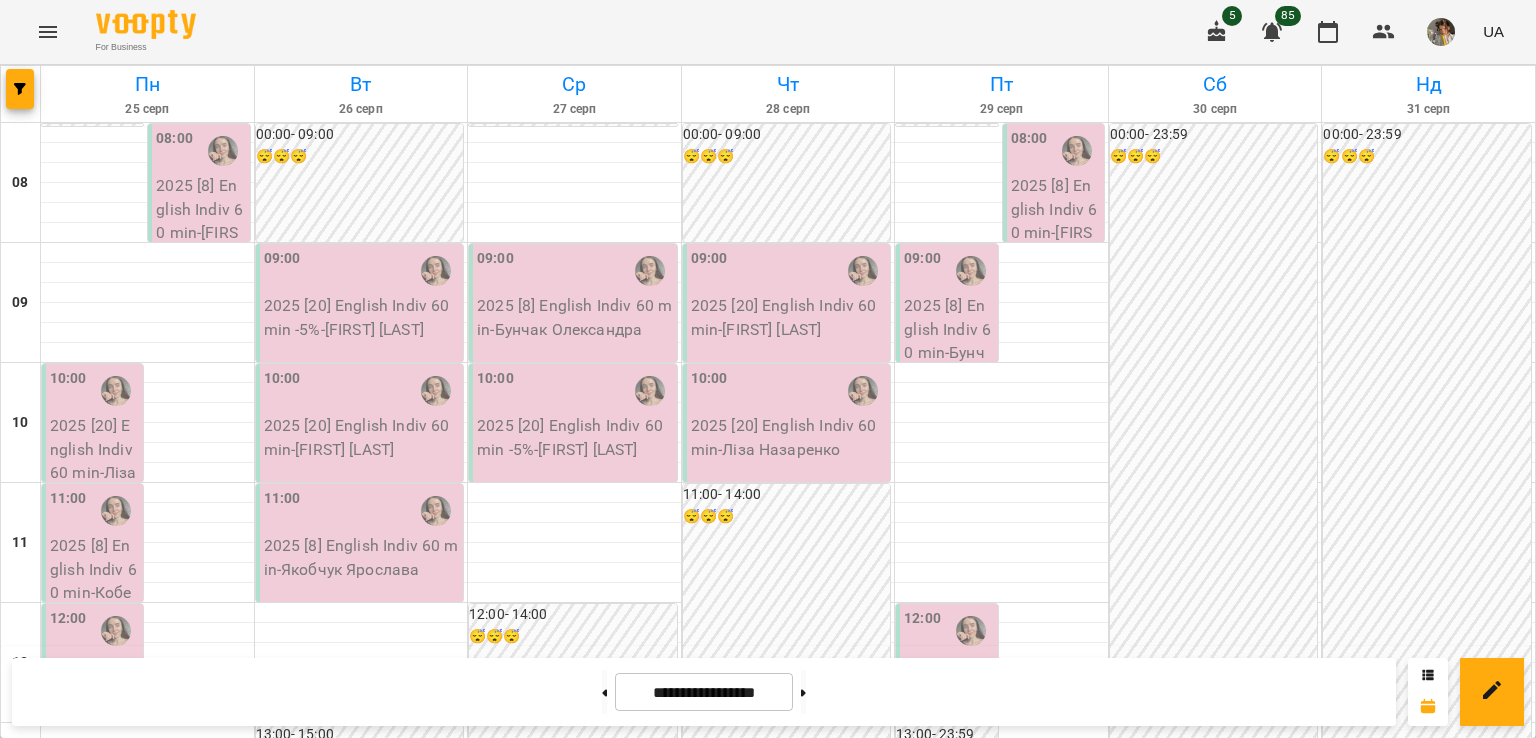 scroll, scrollTop: 1017, scrollLeft: 0, axis: vertical 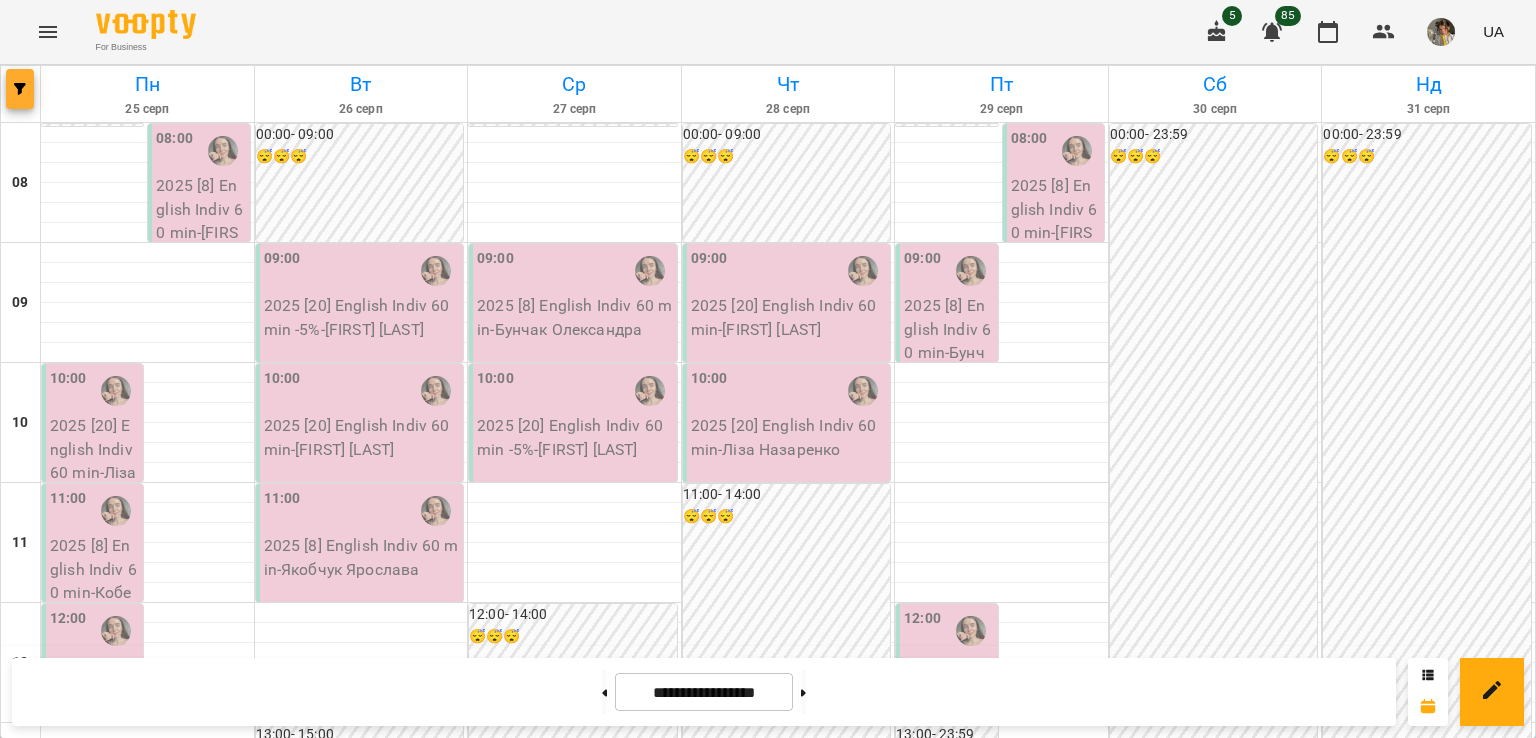 click at bounding box center [20, 89] 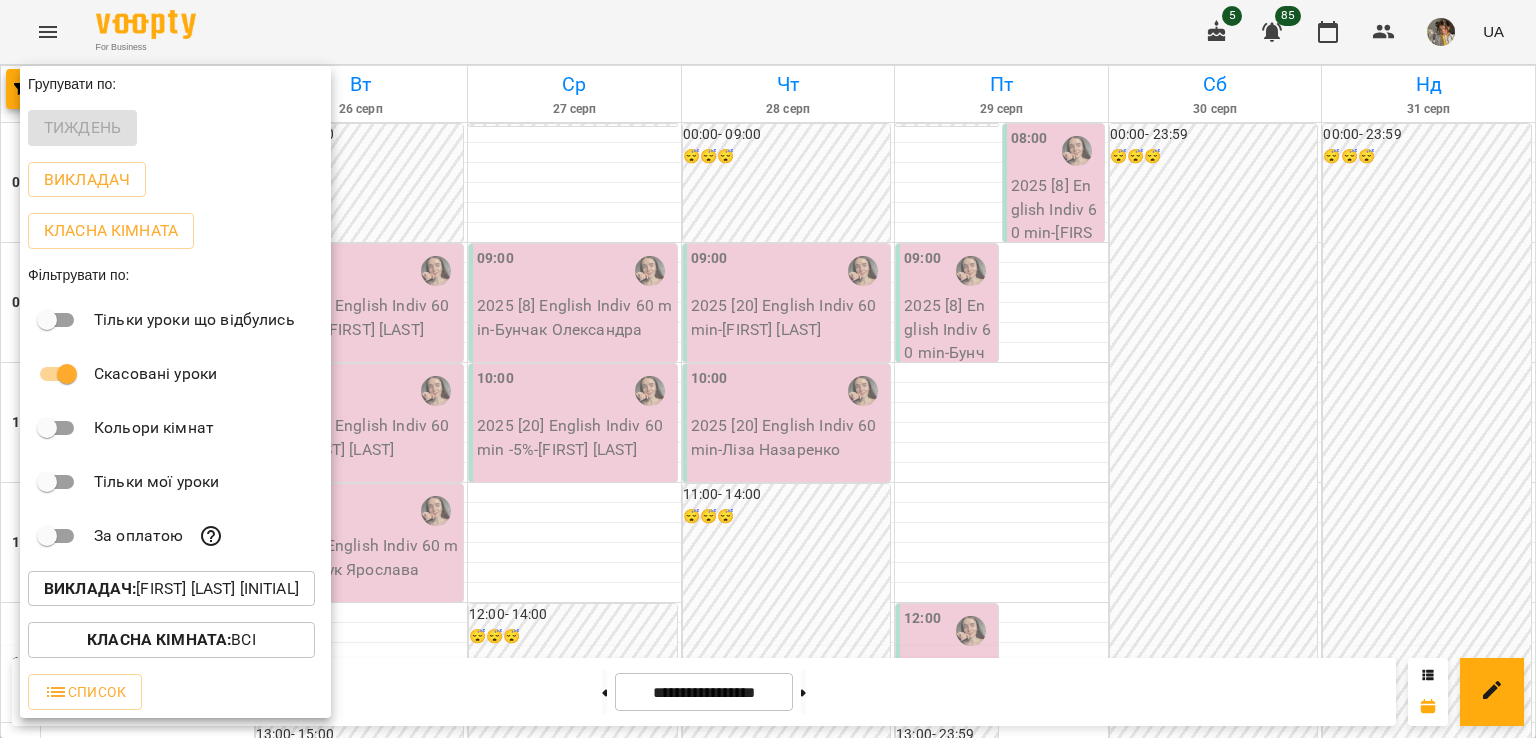 click on "Викладач :  Крикун Анна (а)" at bounding box center (171, 589) 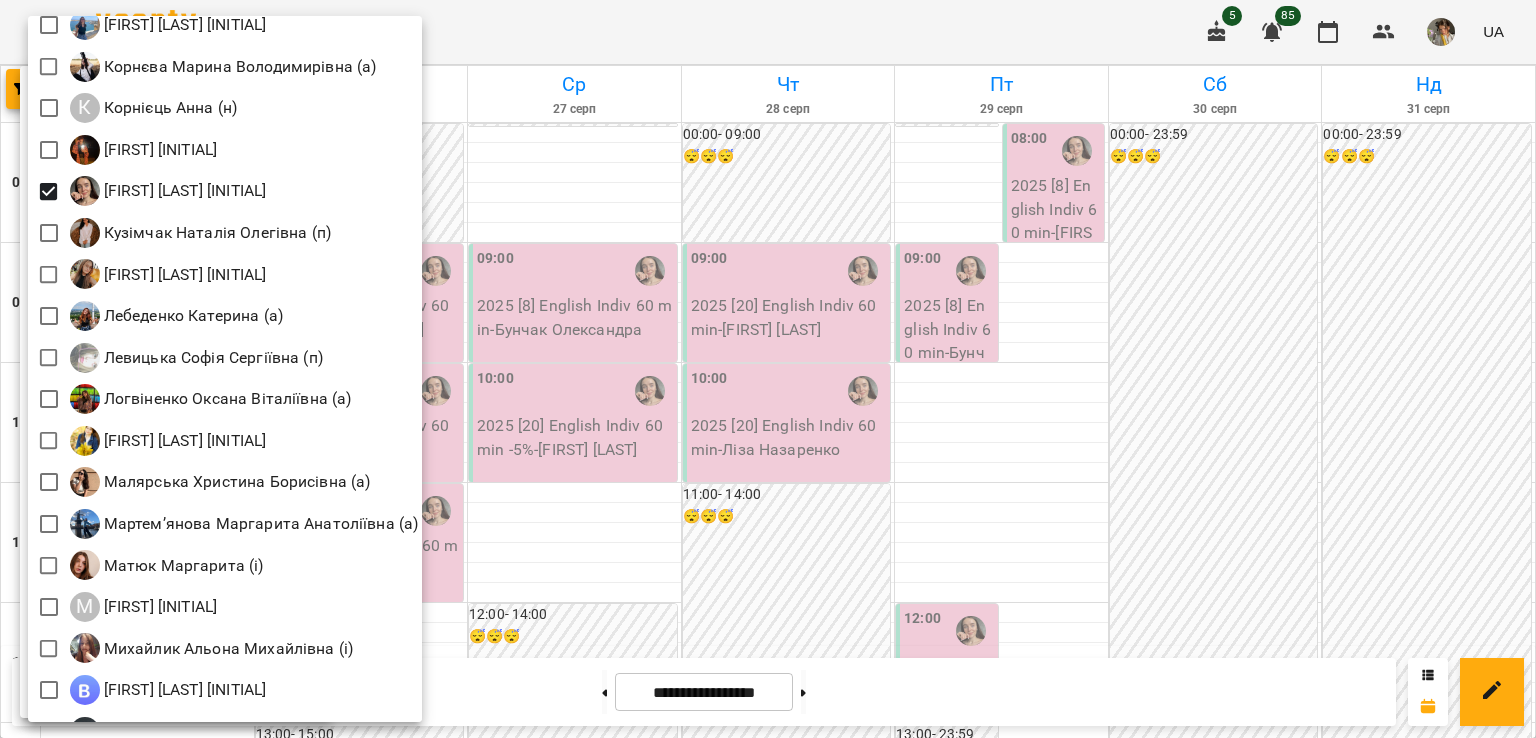 scroll, scrollTop: 1510, scrollLeft: 0, axis: vertical 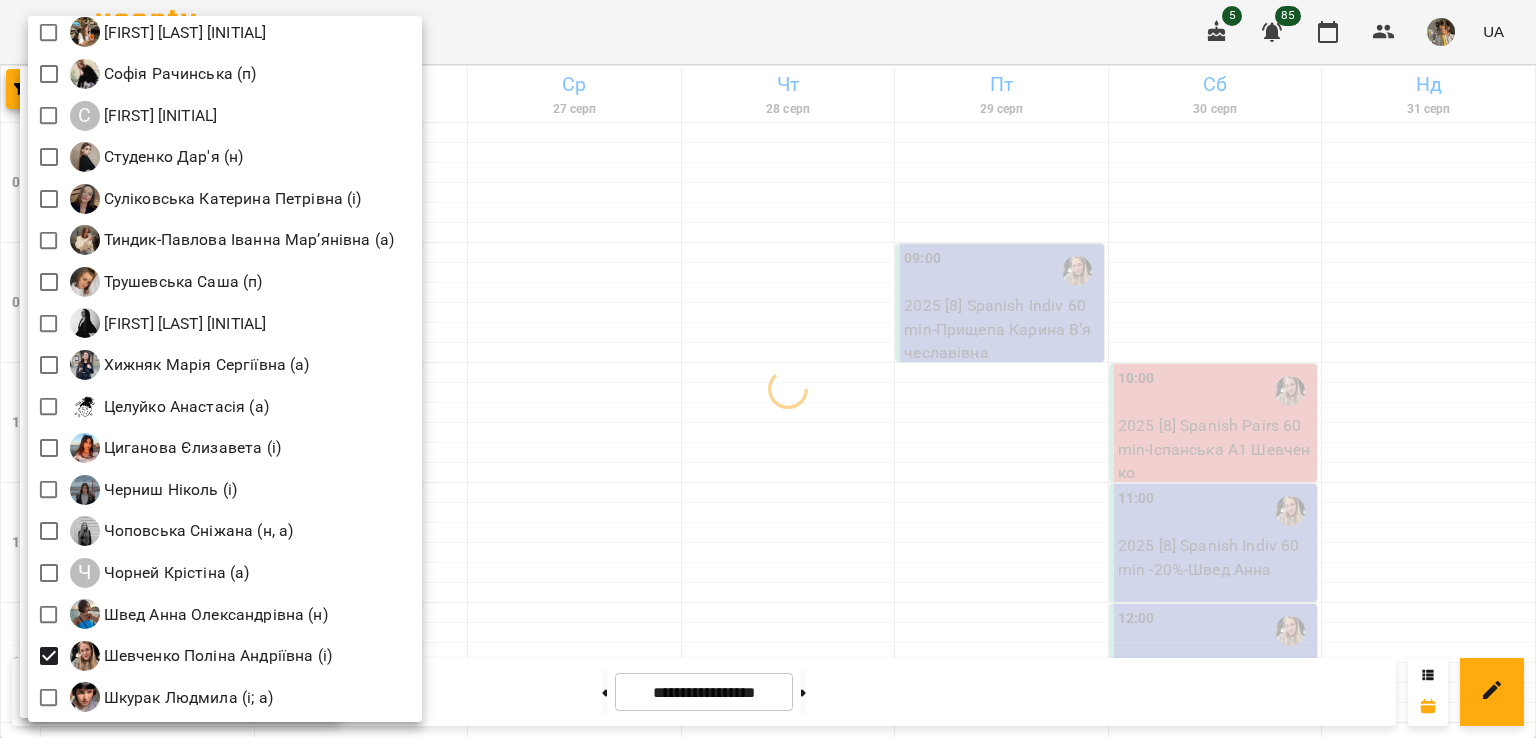 click at bounding box center (768, 369) 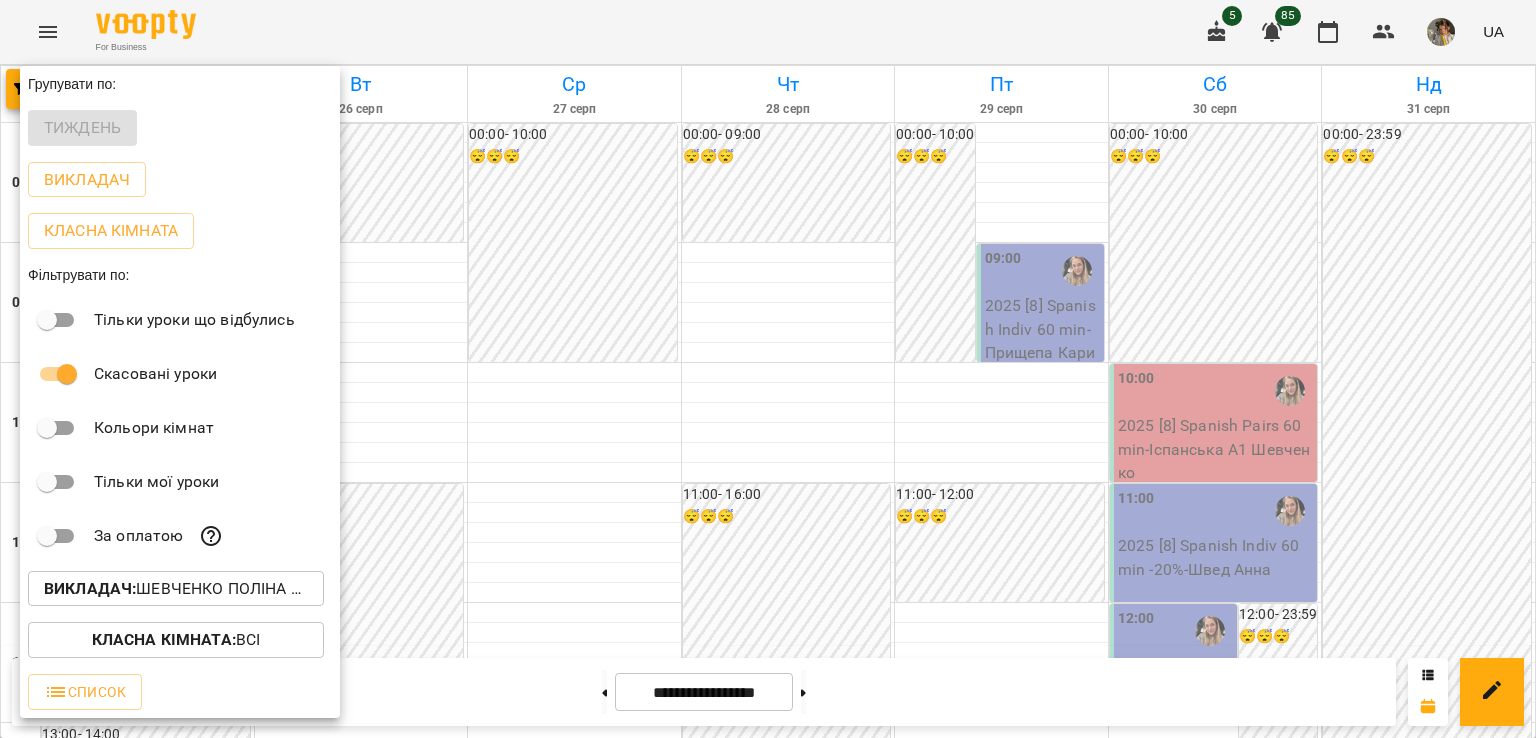 click at bounding box center (768, 369) 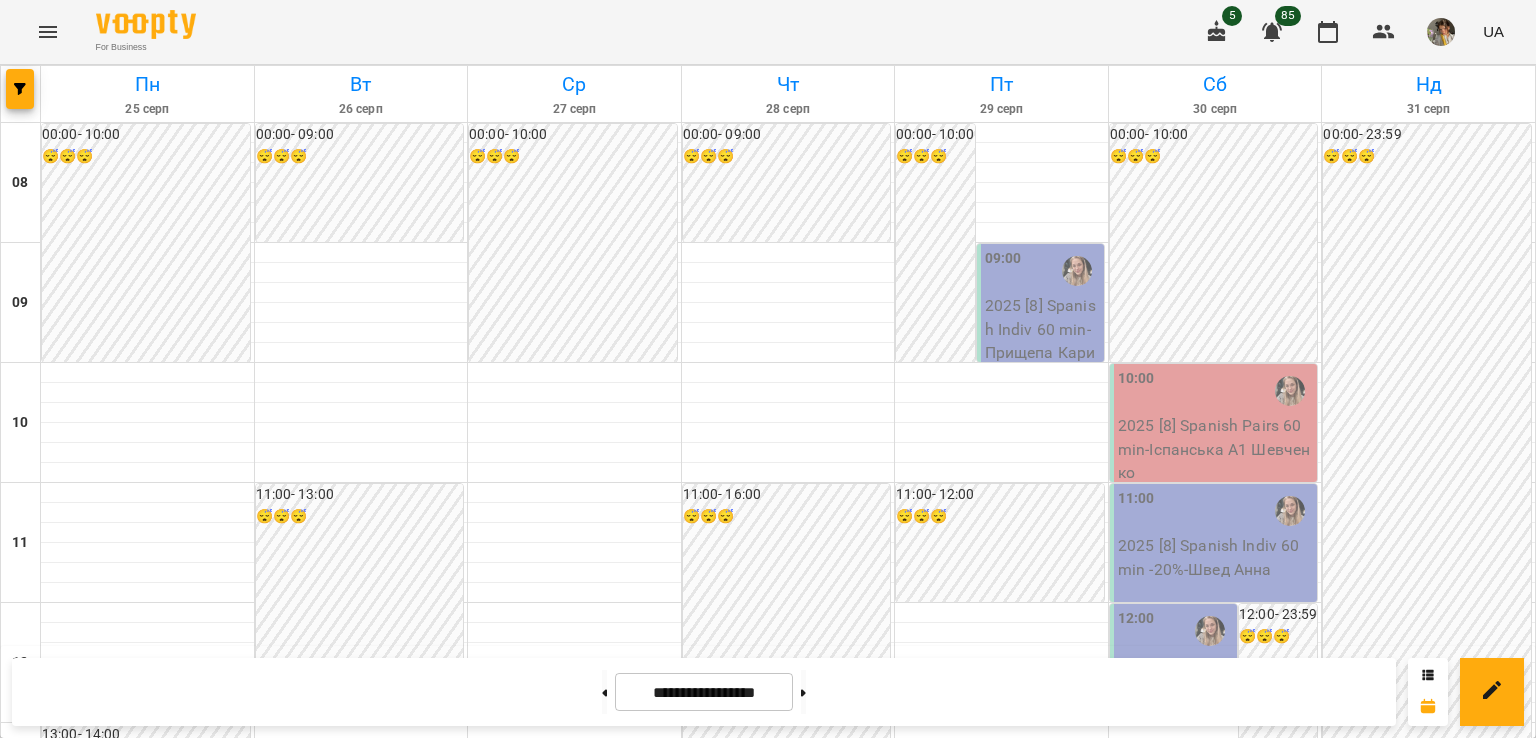 scroll, scrollTop: 127, scrollLeft: 0, axis: vertical 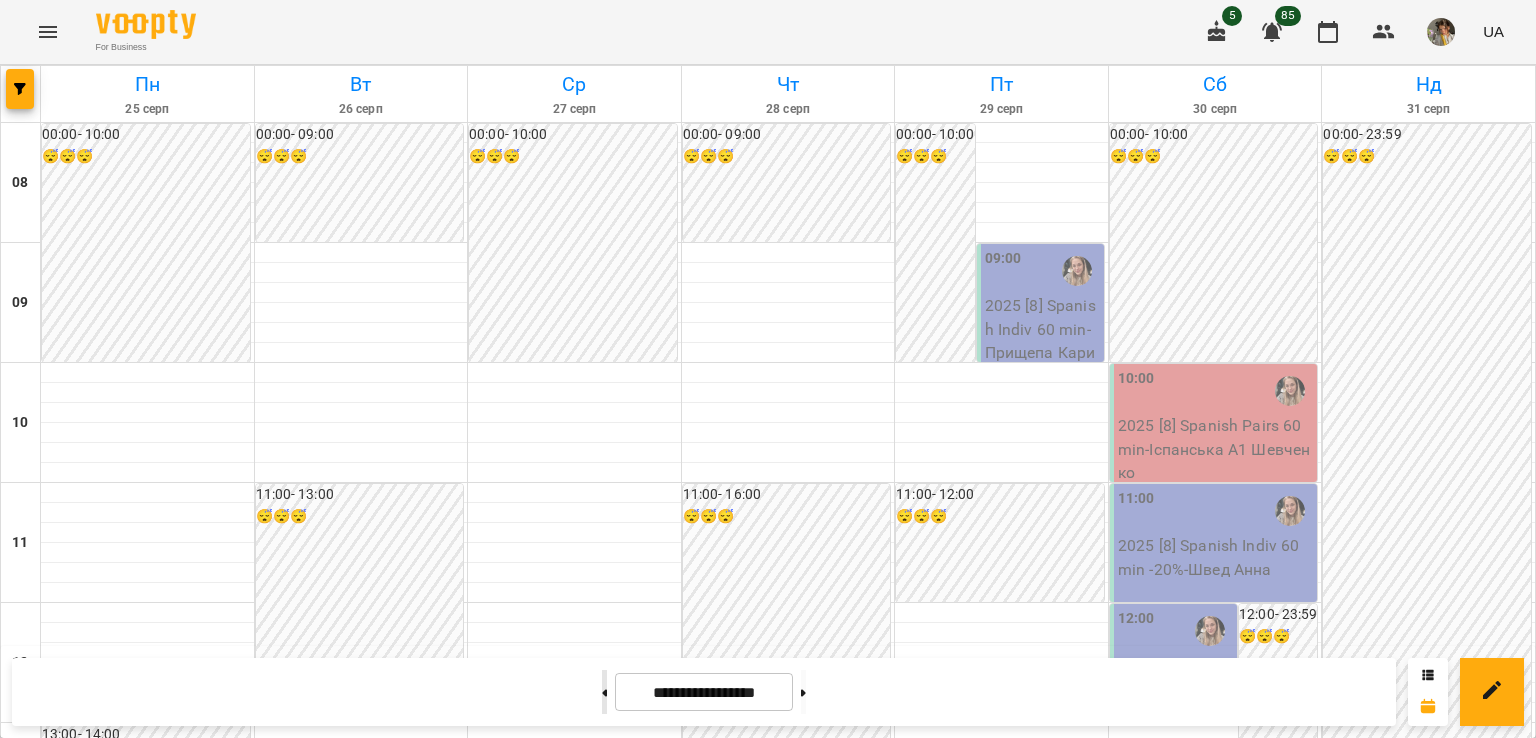 click at bounding box center (604, 692) 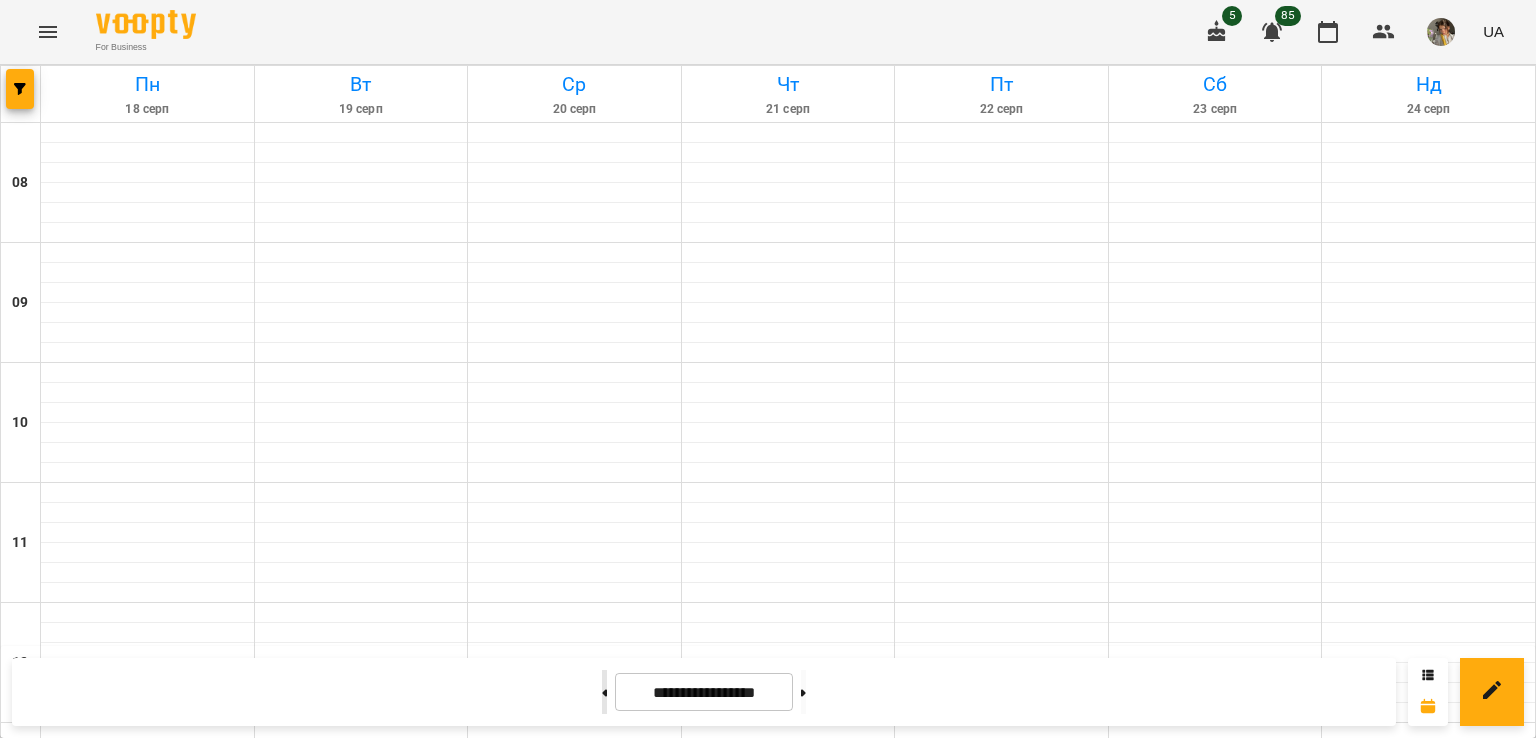 click at bounding box center [604, 692] 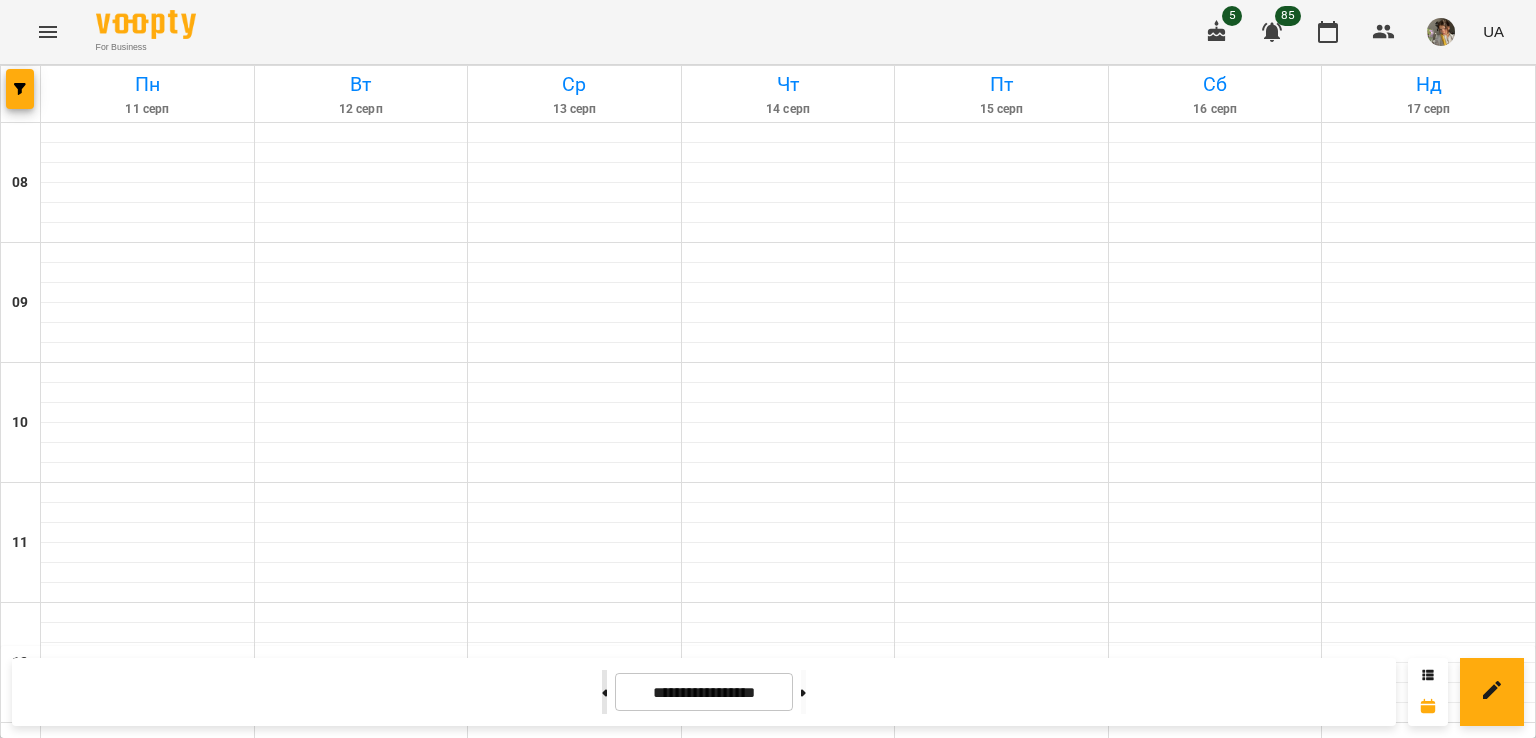 click at bounding box center (604, 692) 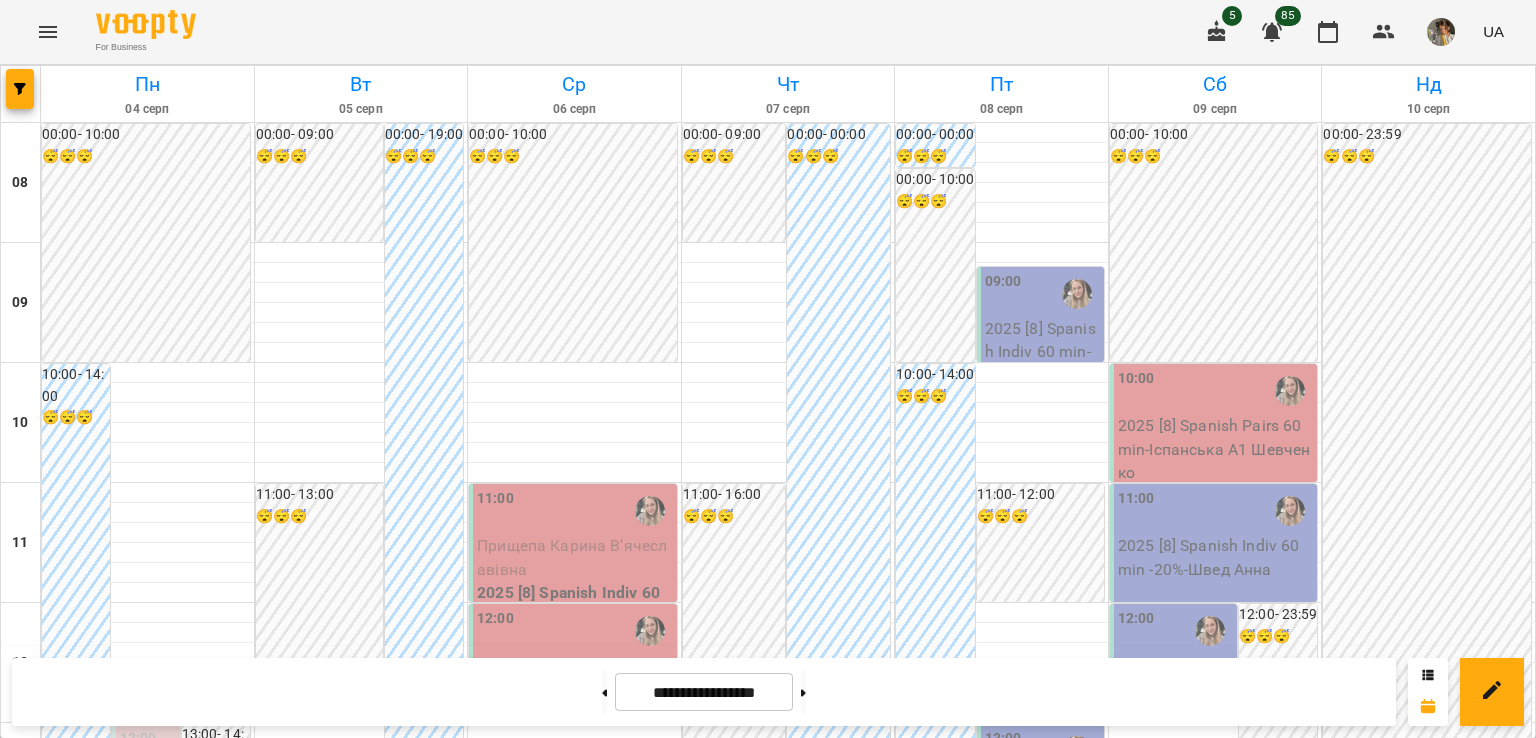 scroll, scrollTop: 973, scrollLeft: 0, axis: vertical 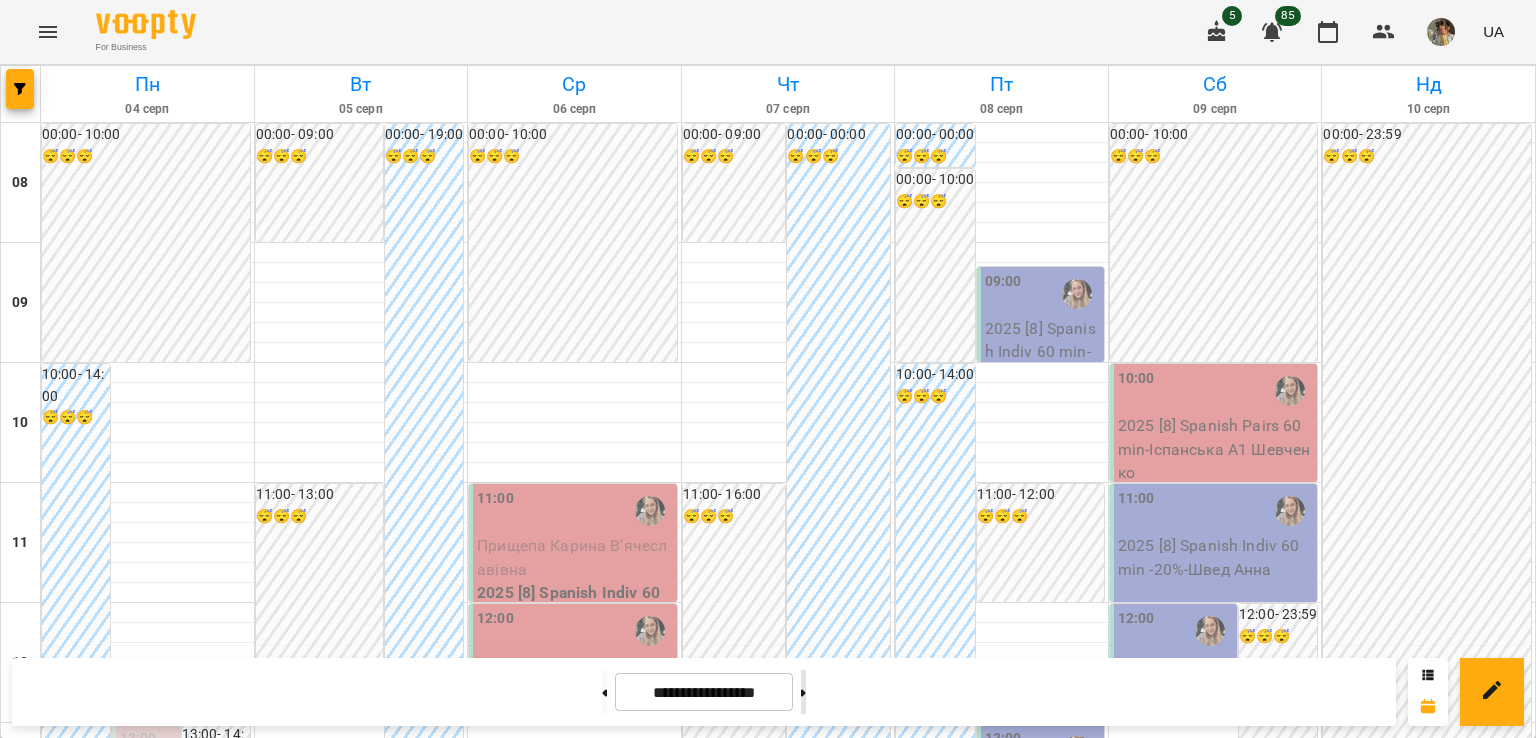 click at bounding box center [803, 692] 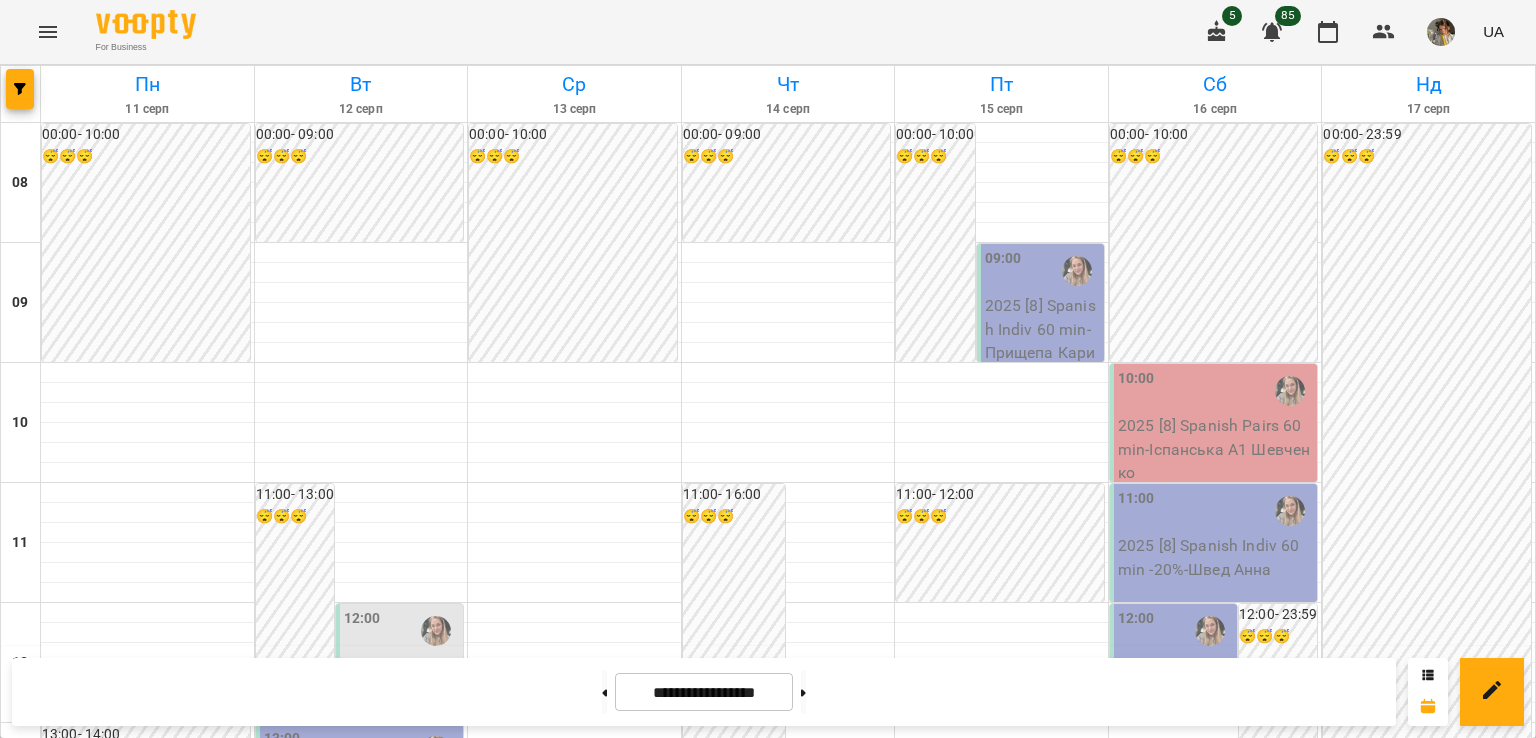 scroll, scrollTop: 1275, scrollLeft: 0, axis: vertical 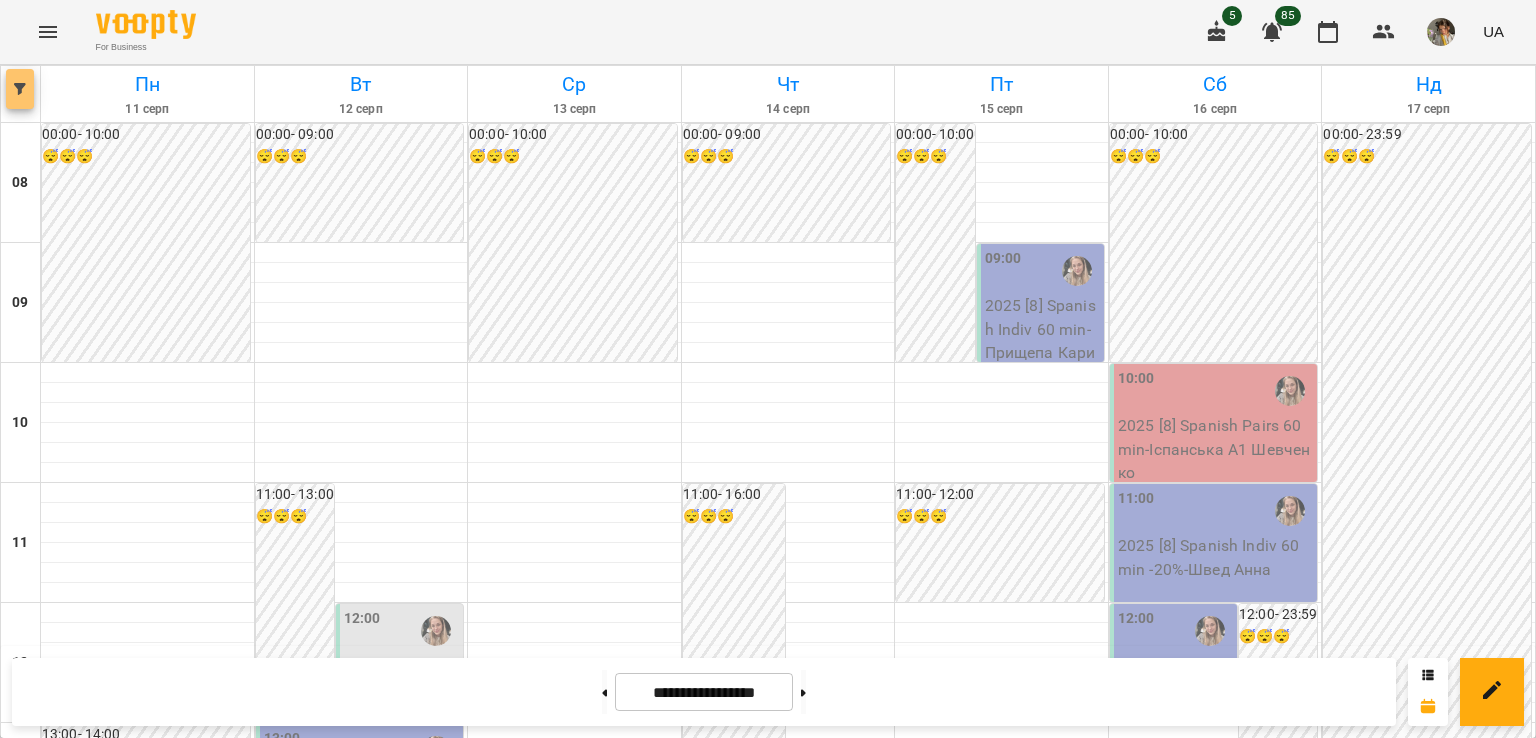 click 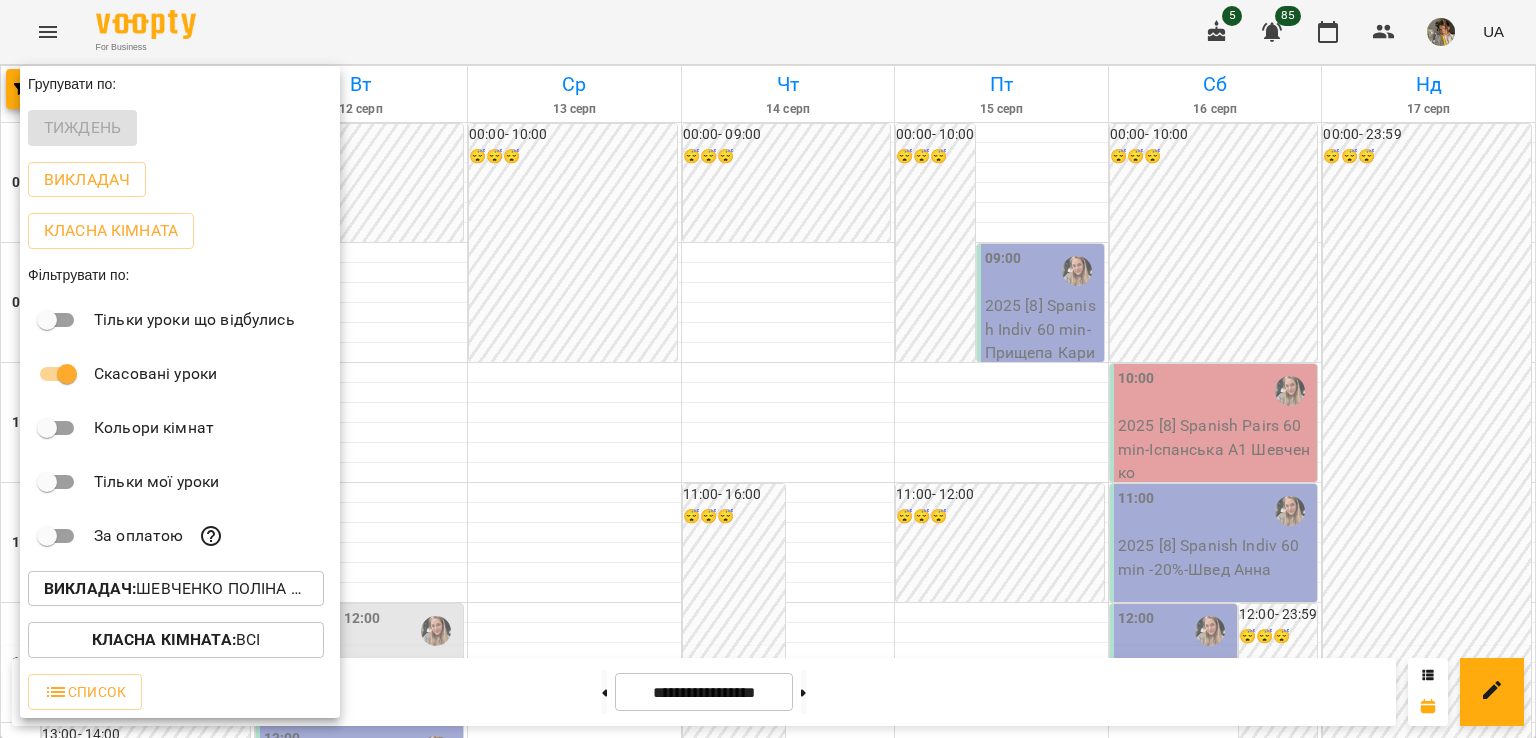 click at bounding box center [768, 369] 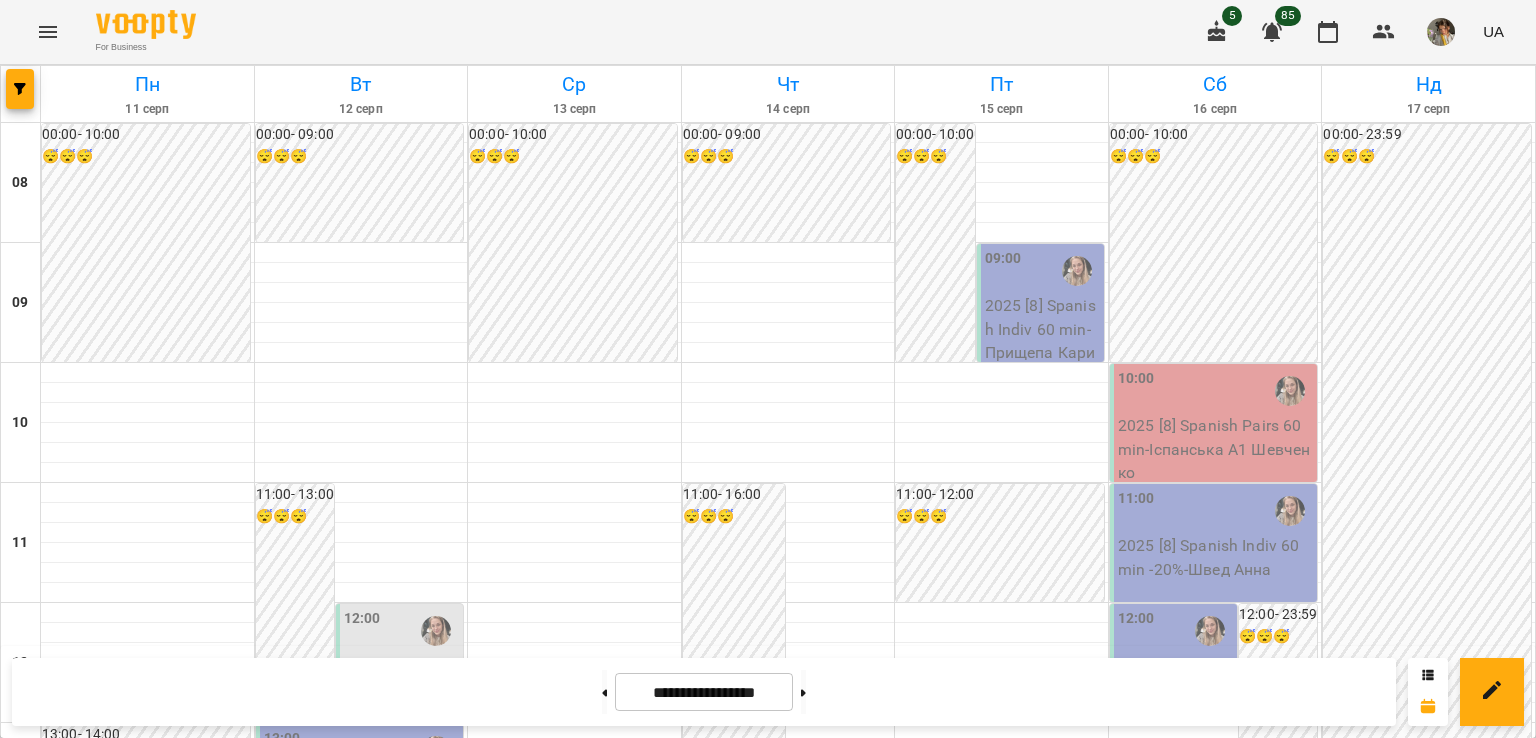 scroll, scrollTop: 914, scrollLeft: 0, axis: vertical 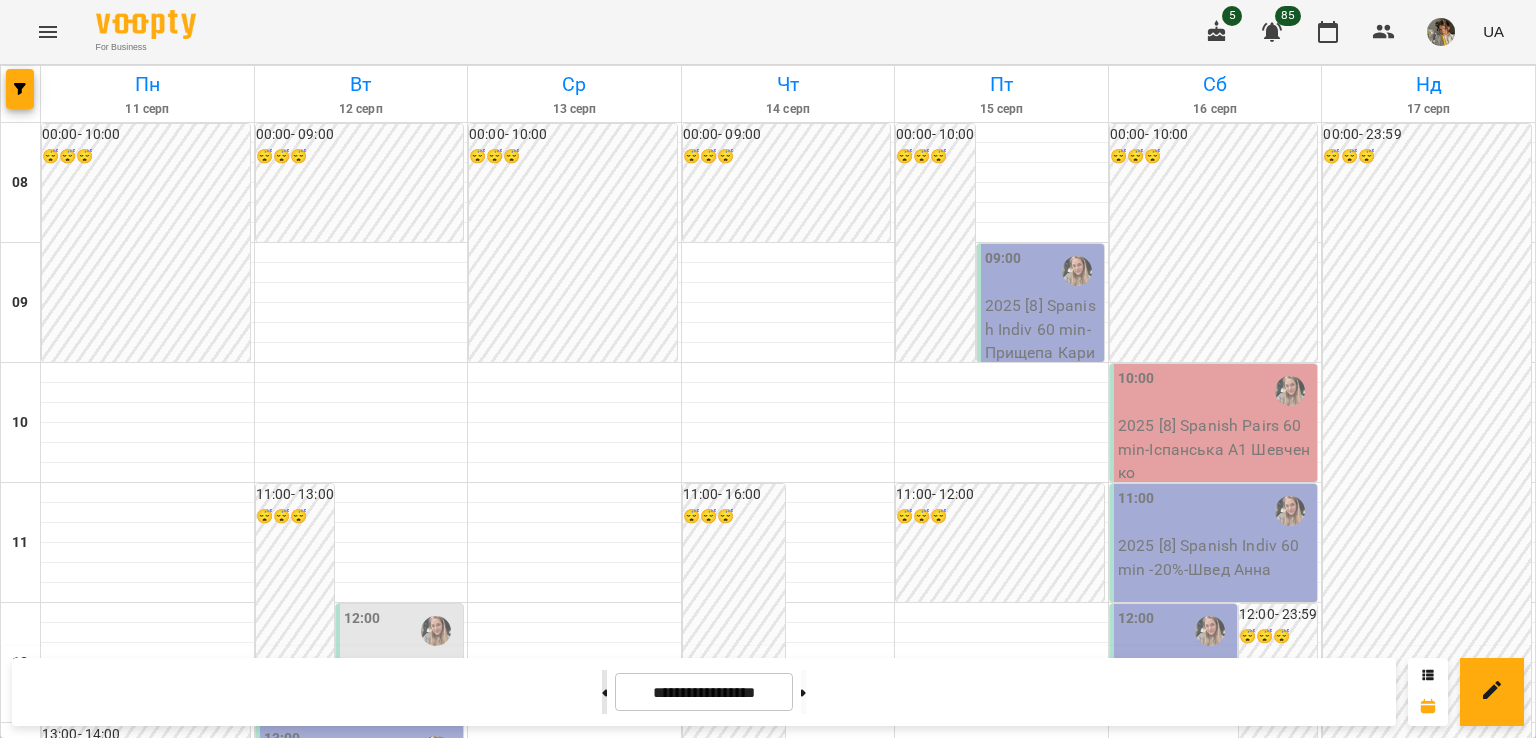 click 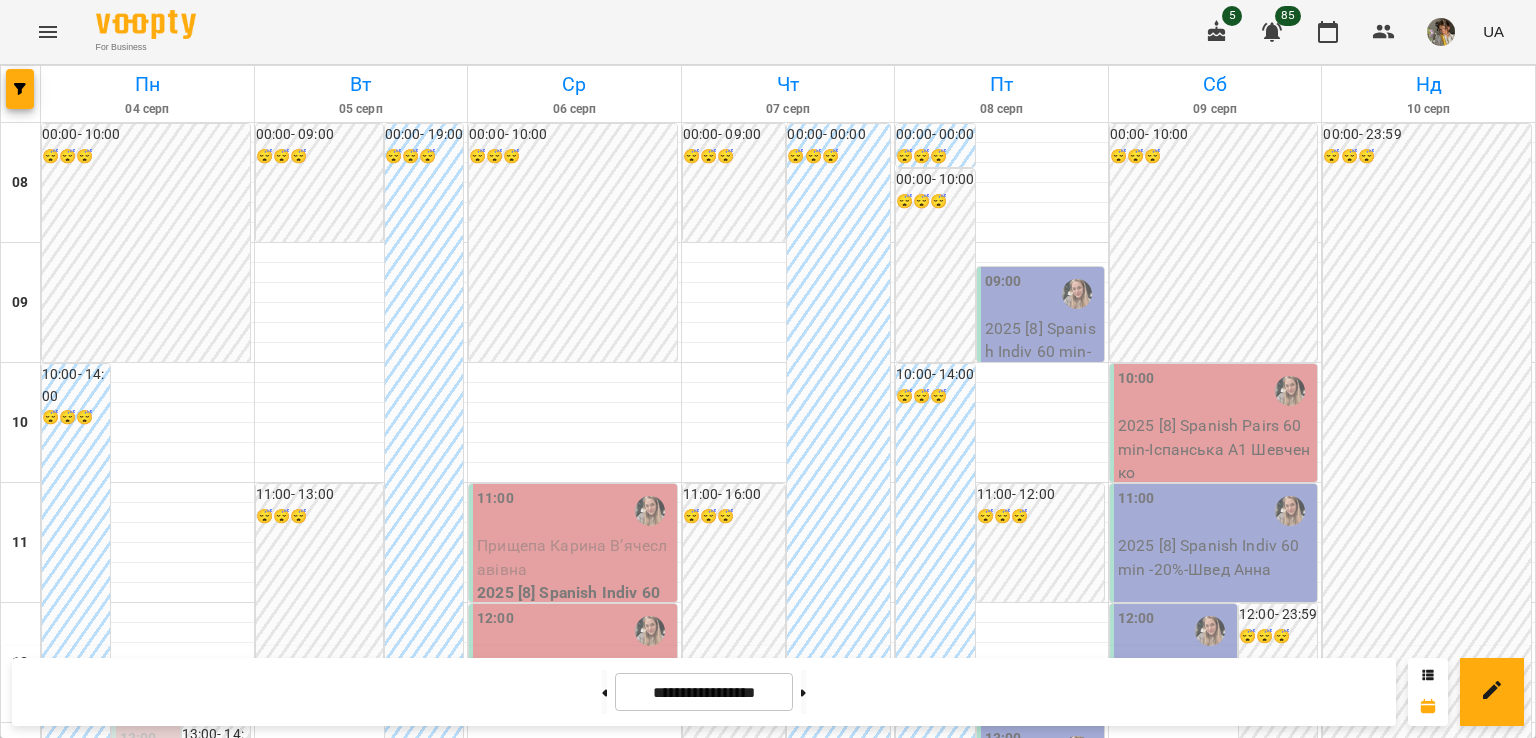 scroll, scrollTop: 1008, scrollLeft: 0, axis: vertical 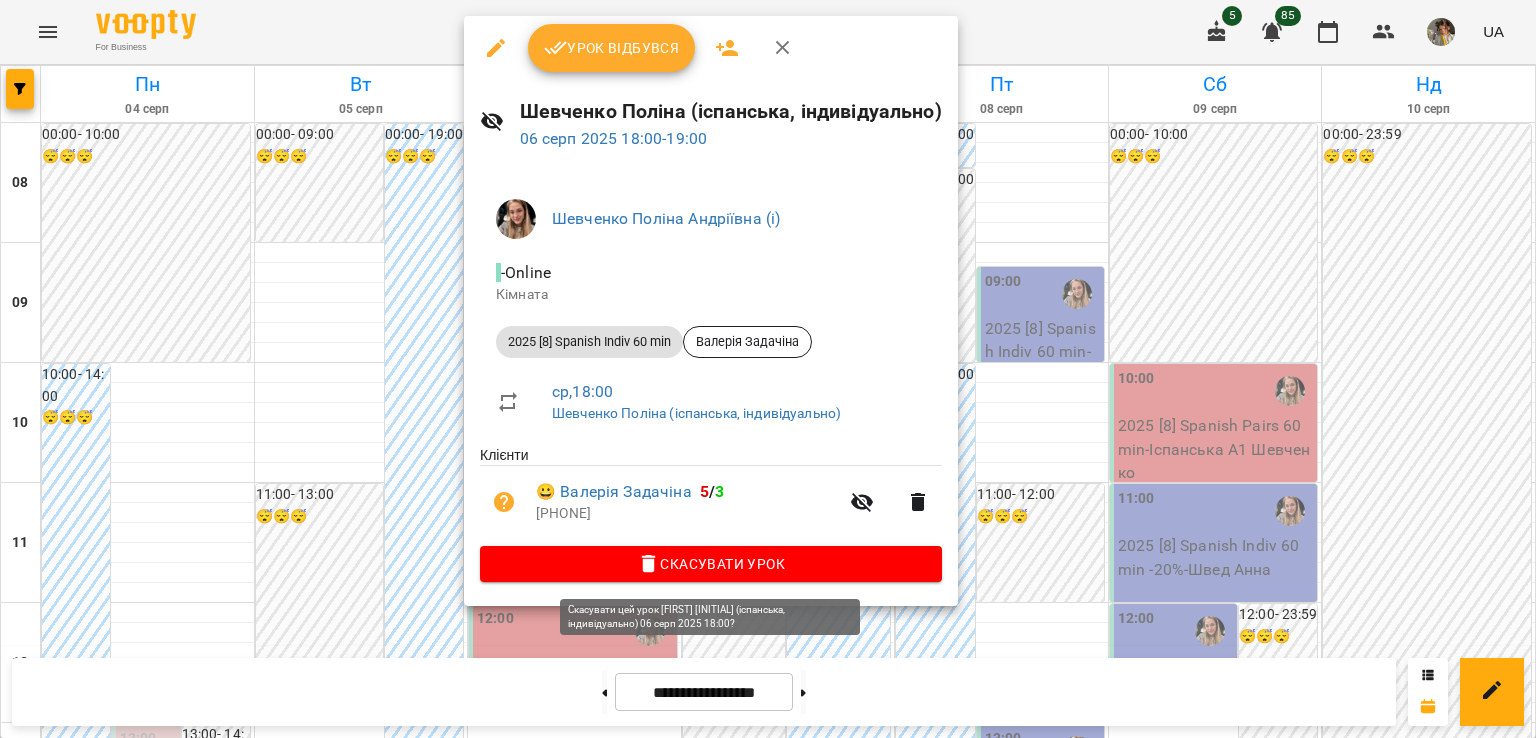 click on "Скасувати Урок" at bounding box center [711, 564] 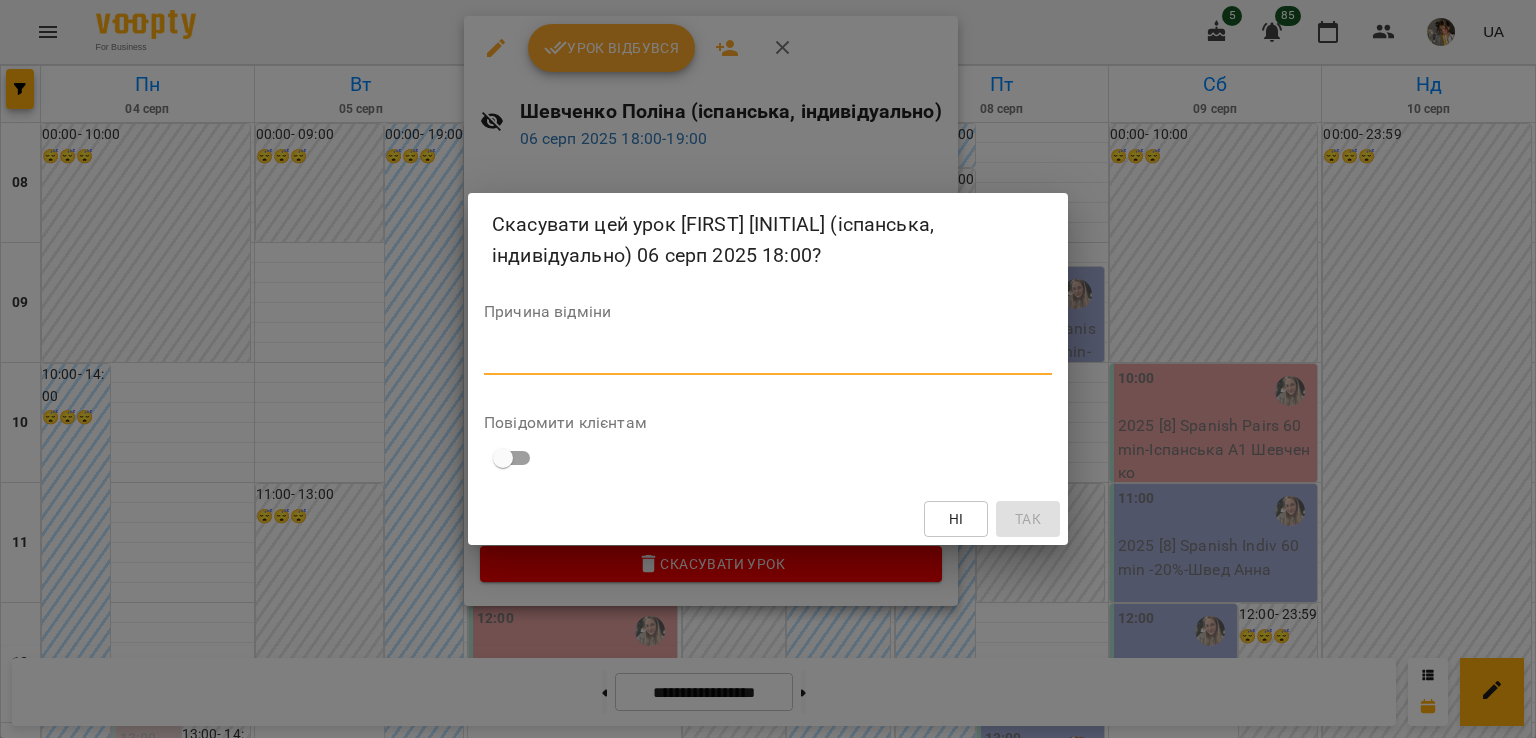 click at bounding box center [768, 358] 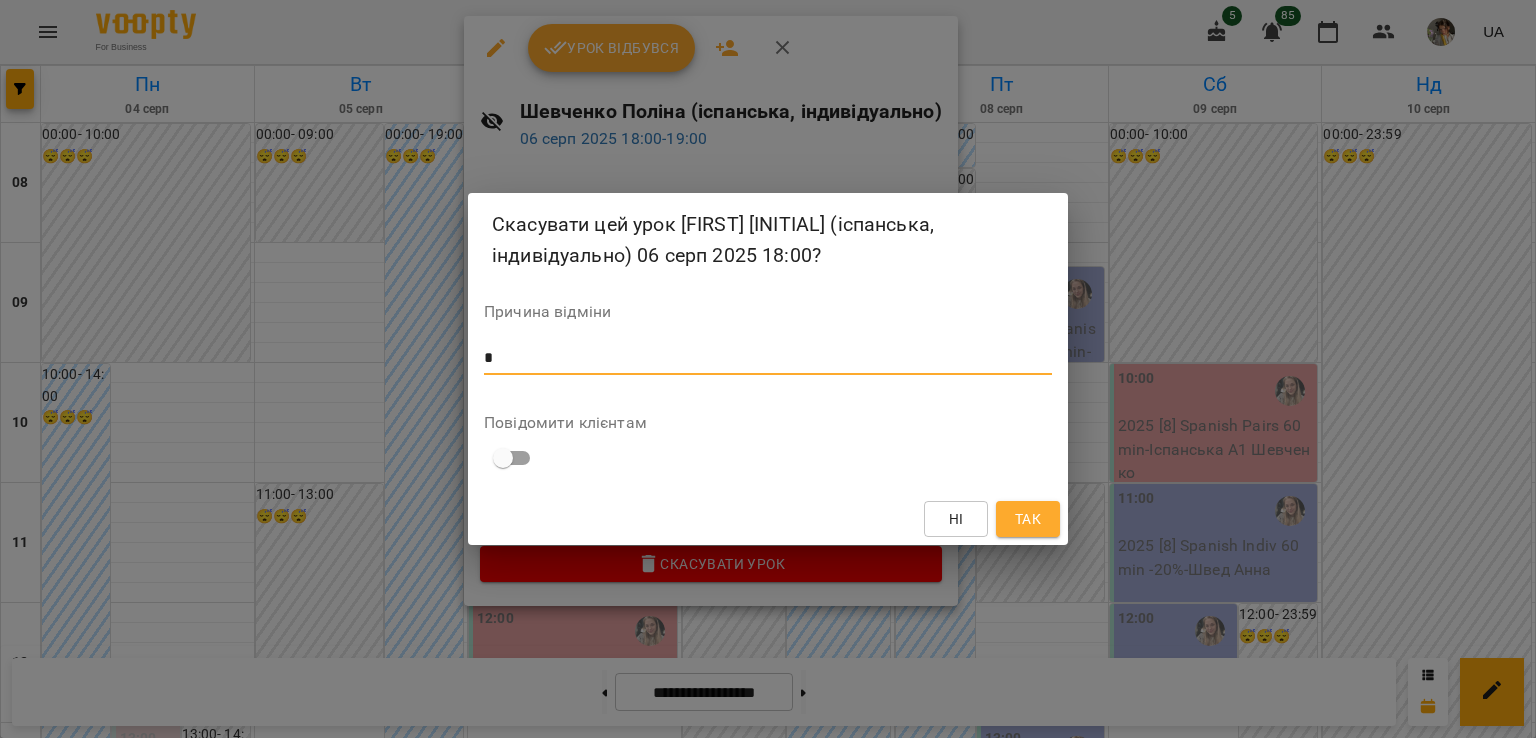 type on "*" 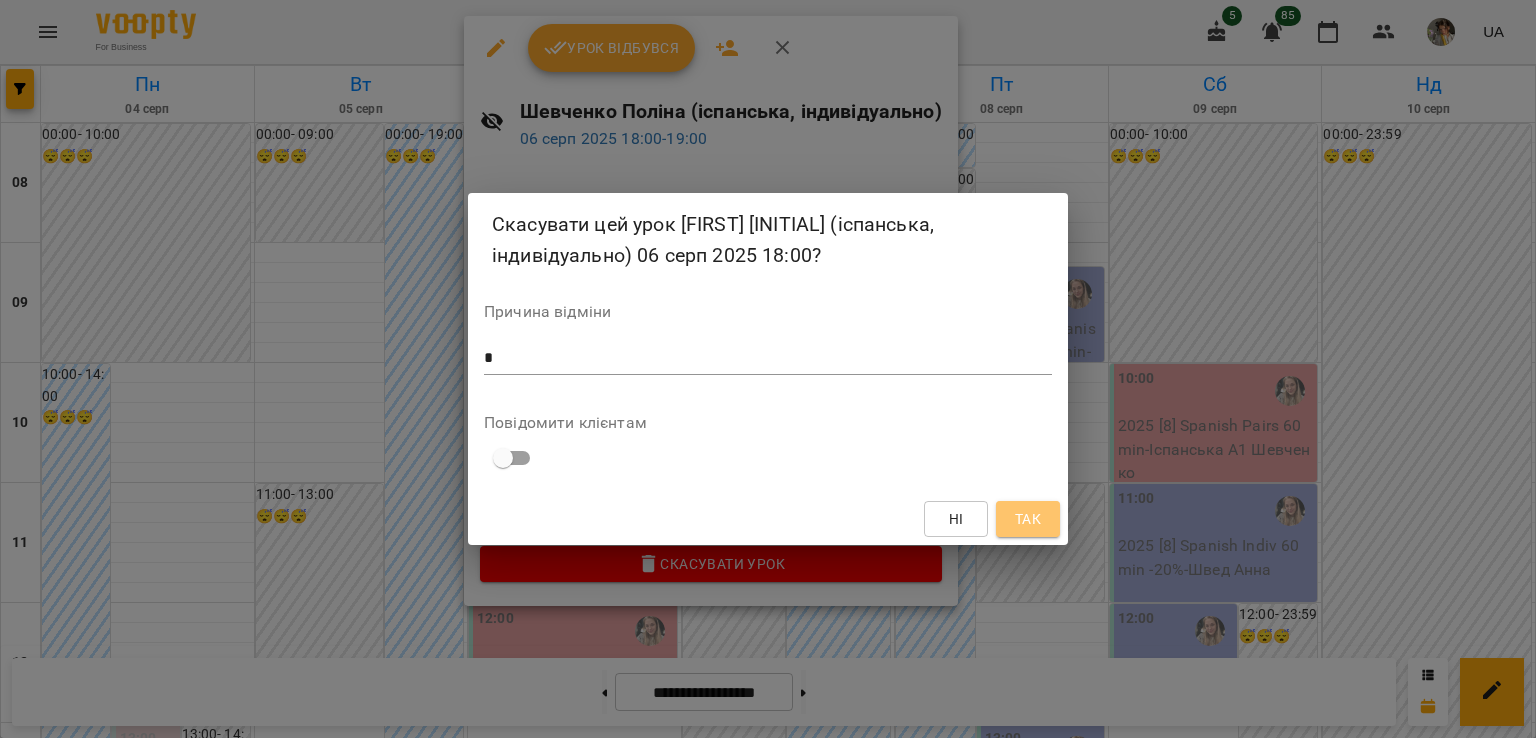 click on "Так" at bounding box center (1028, 519) 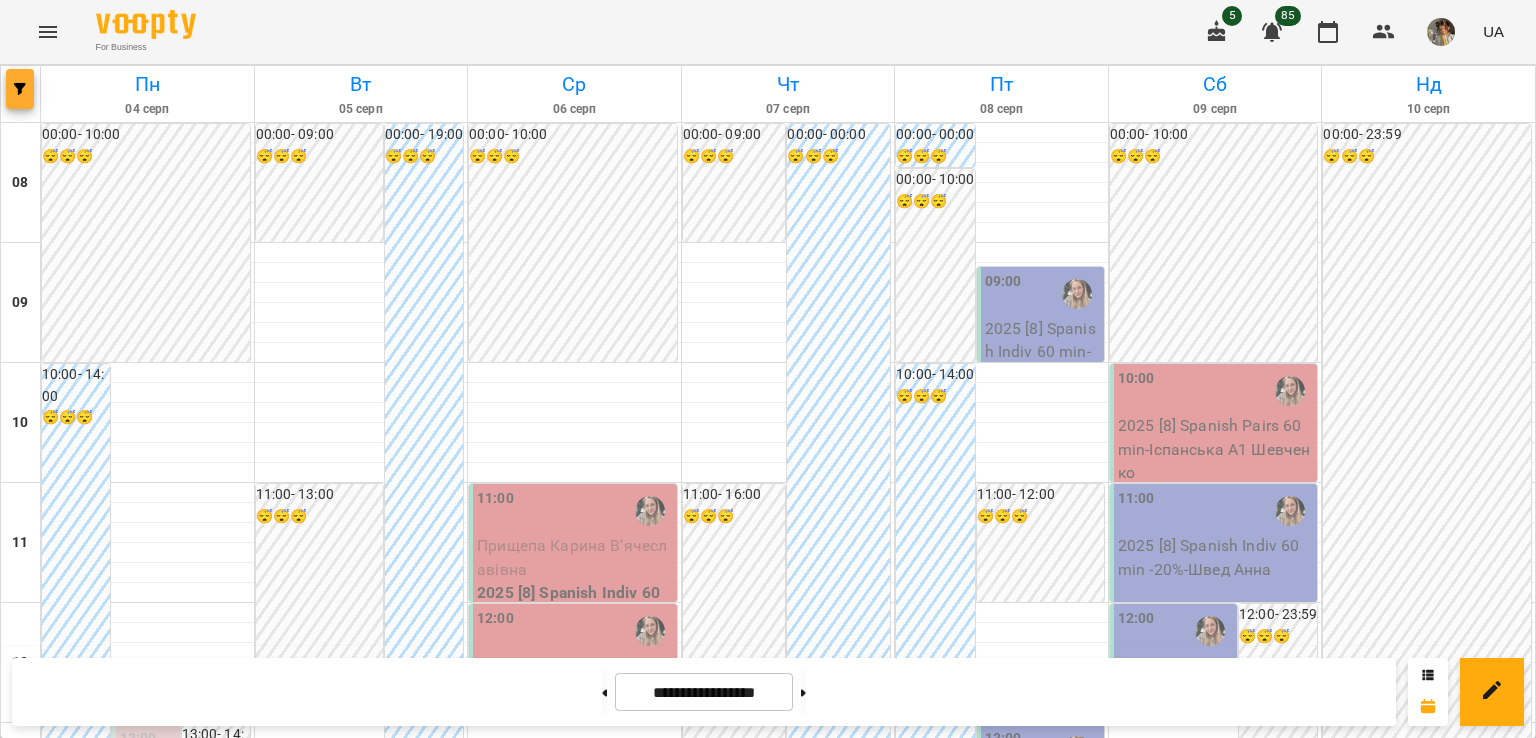 click at bounding box center (20, 89) 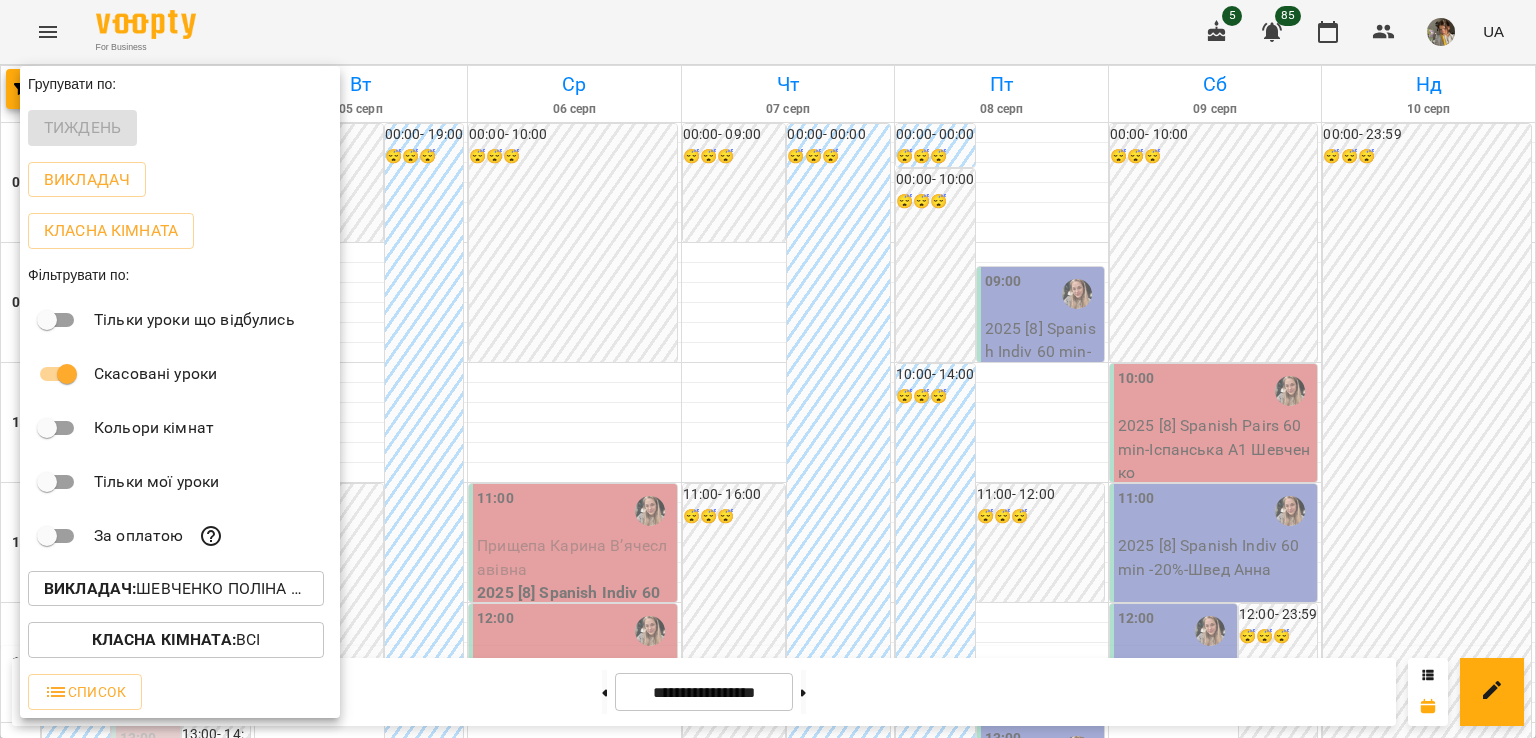 click on "Викладач :  Шевченко Поліна Андріївна (і)" at bounding box center (176, 589) 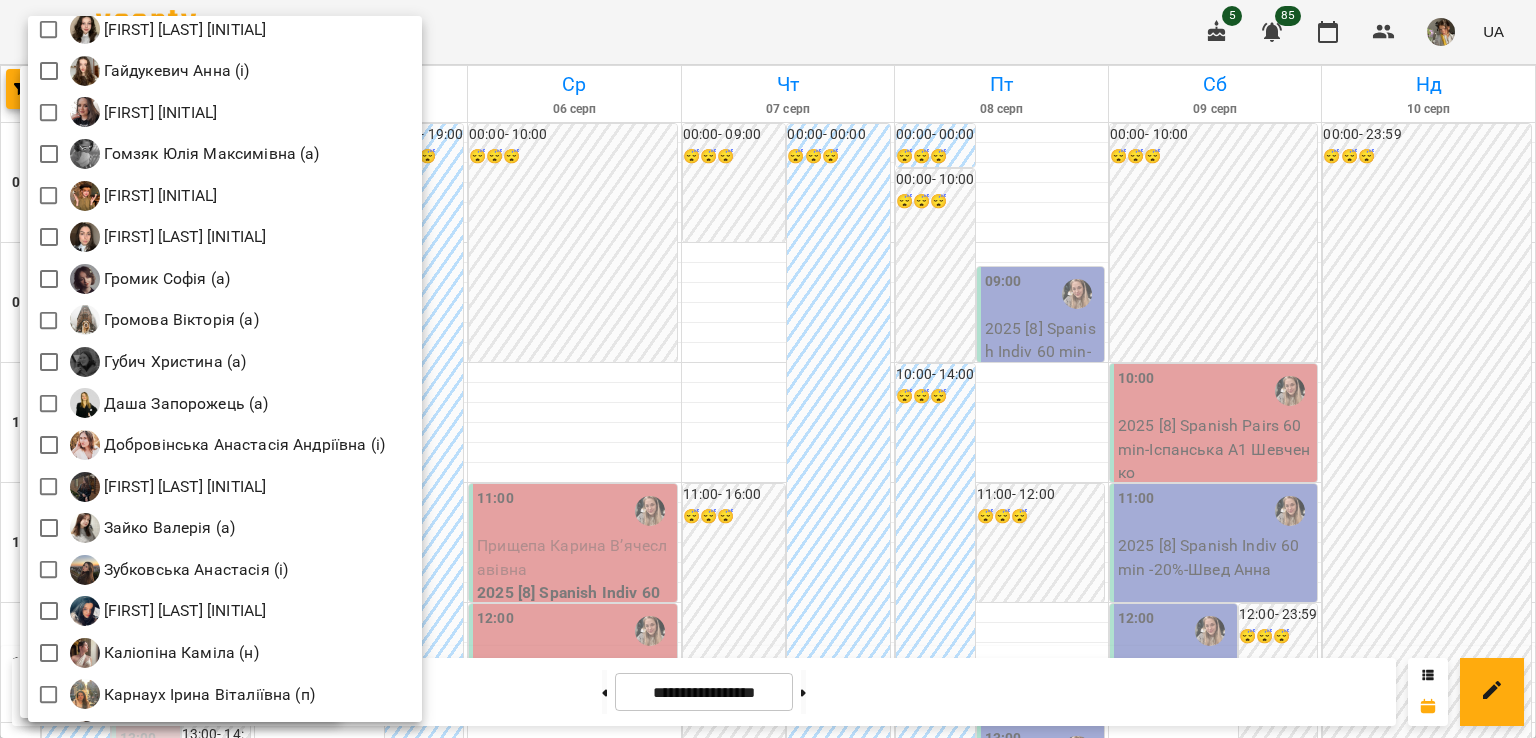 scroll, scrollTop: 716, scrollLeft: 0, axis: vertical 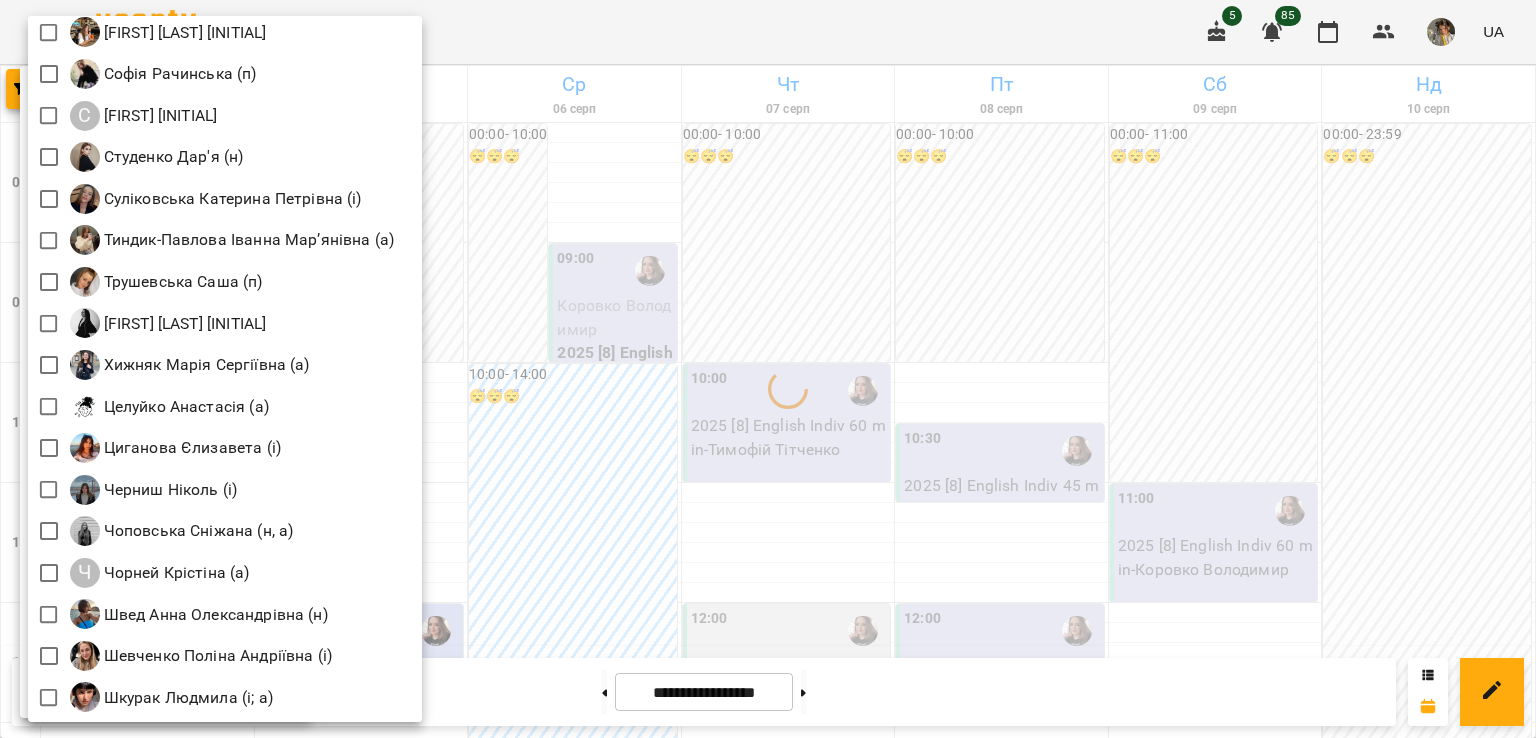 click at bounding box center [768, 369] 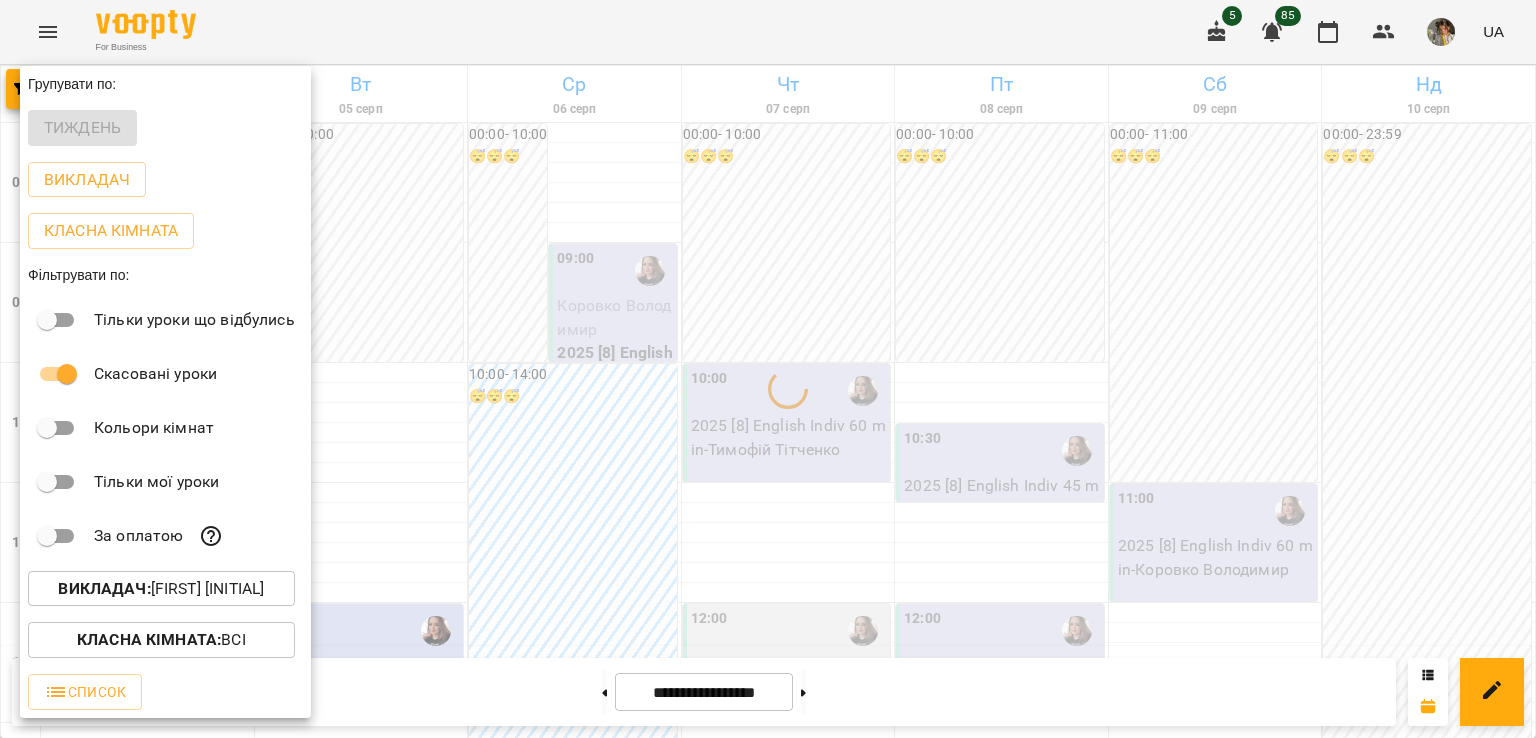 click at bounding box center (768, 369) 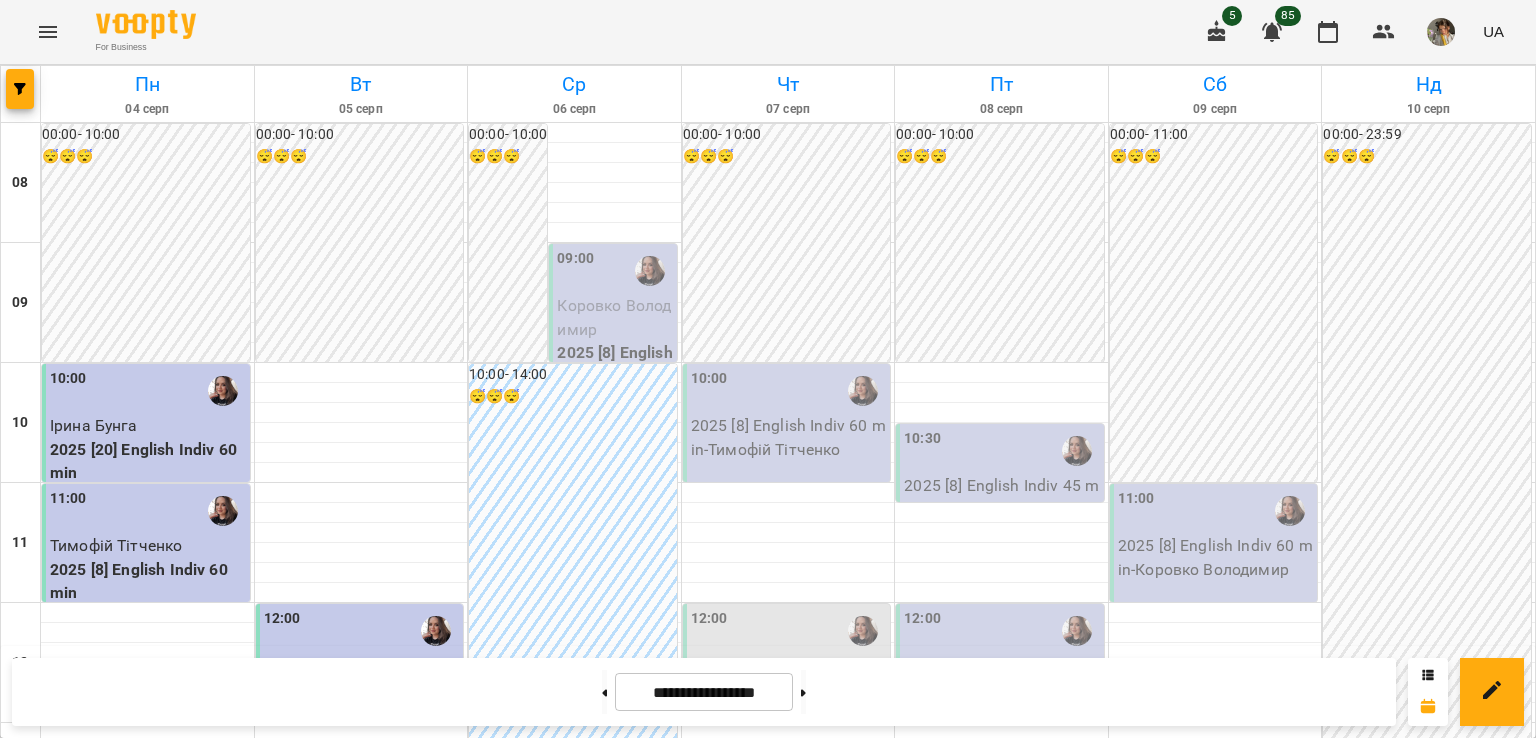 scroll, scrollTop: 82, scrollLeft: 0, axis: vertical 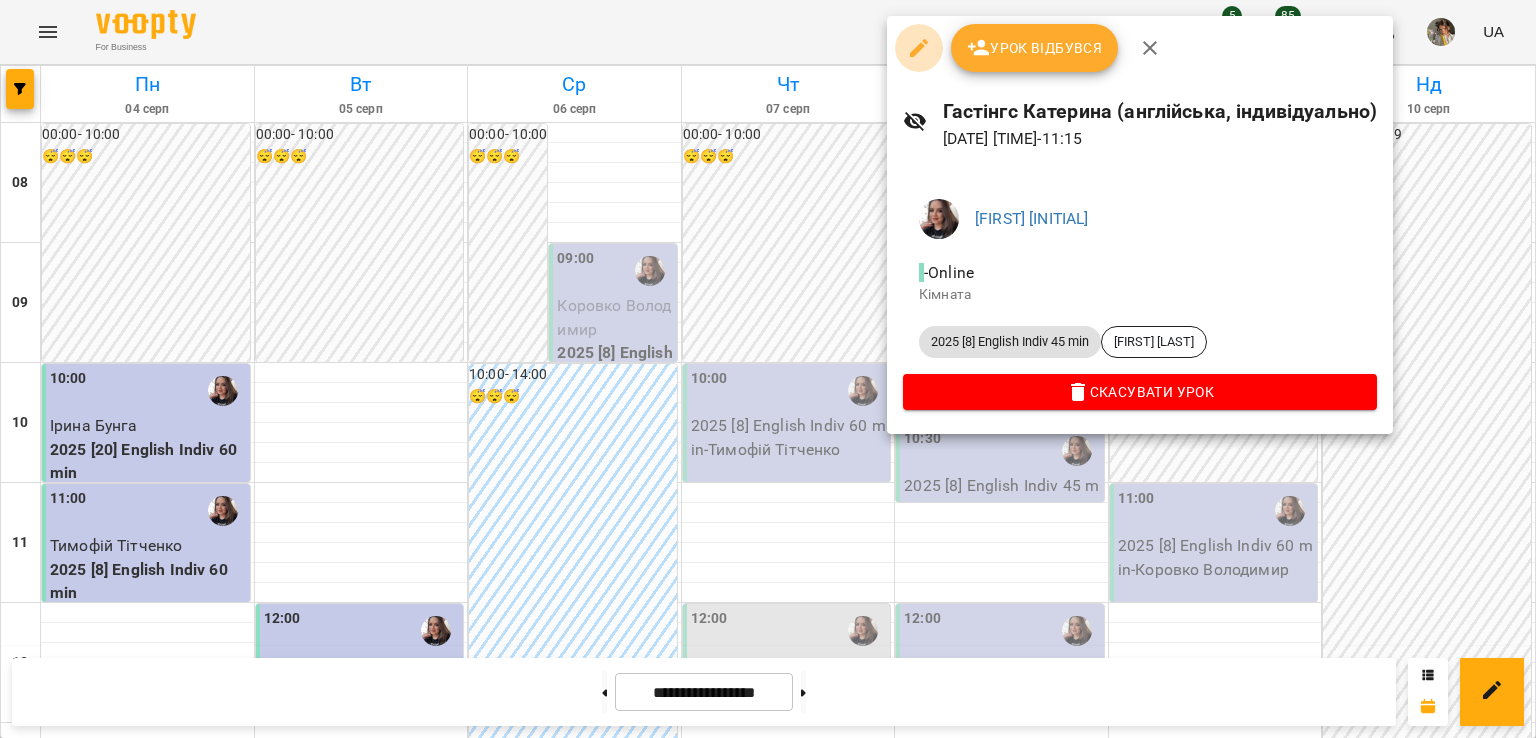 click 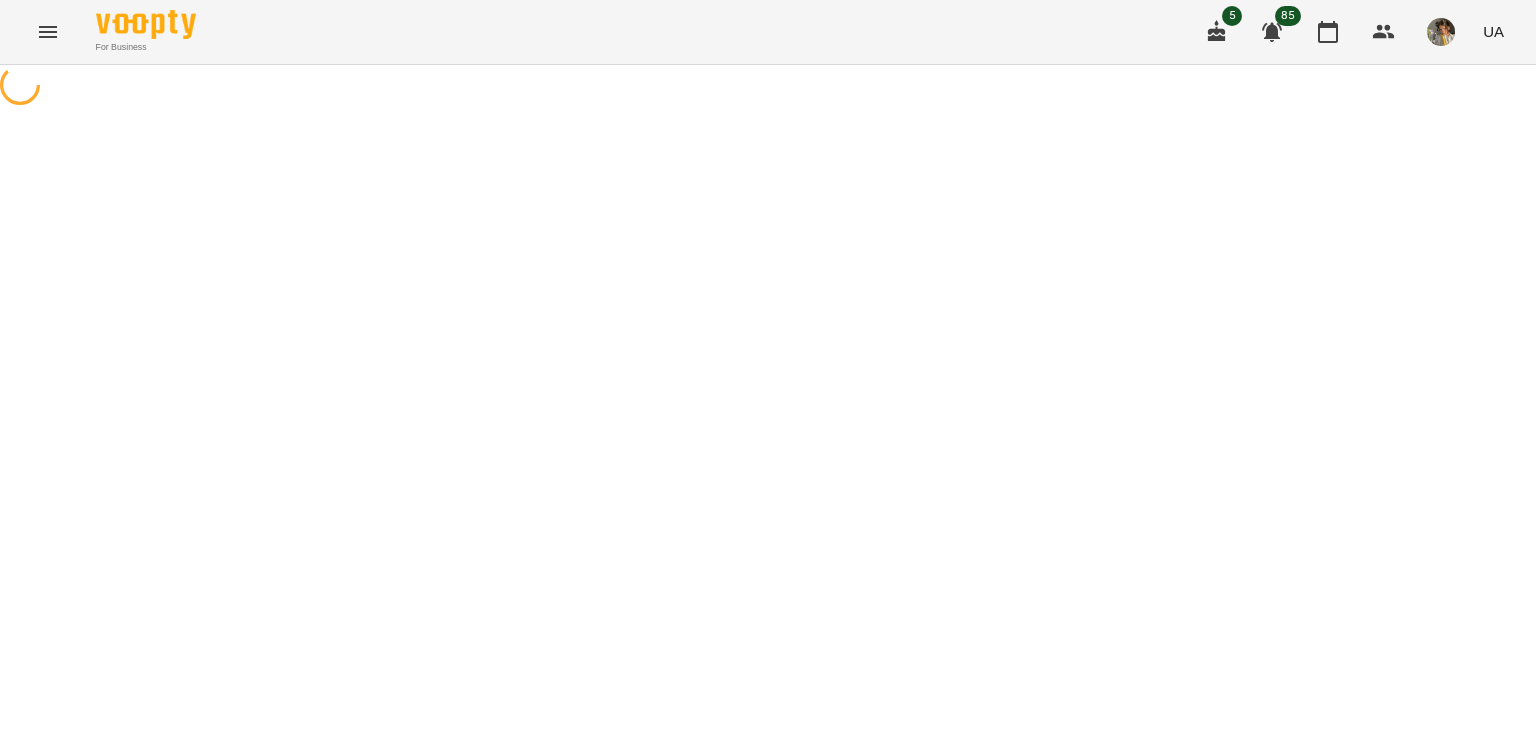 select on "**********" 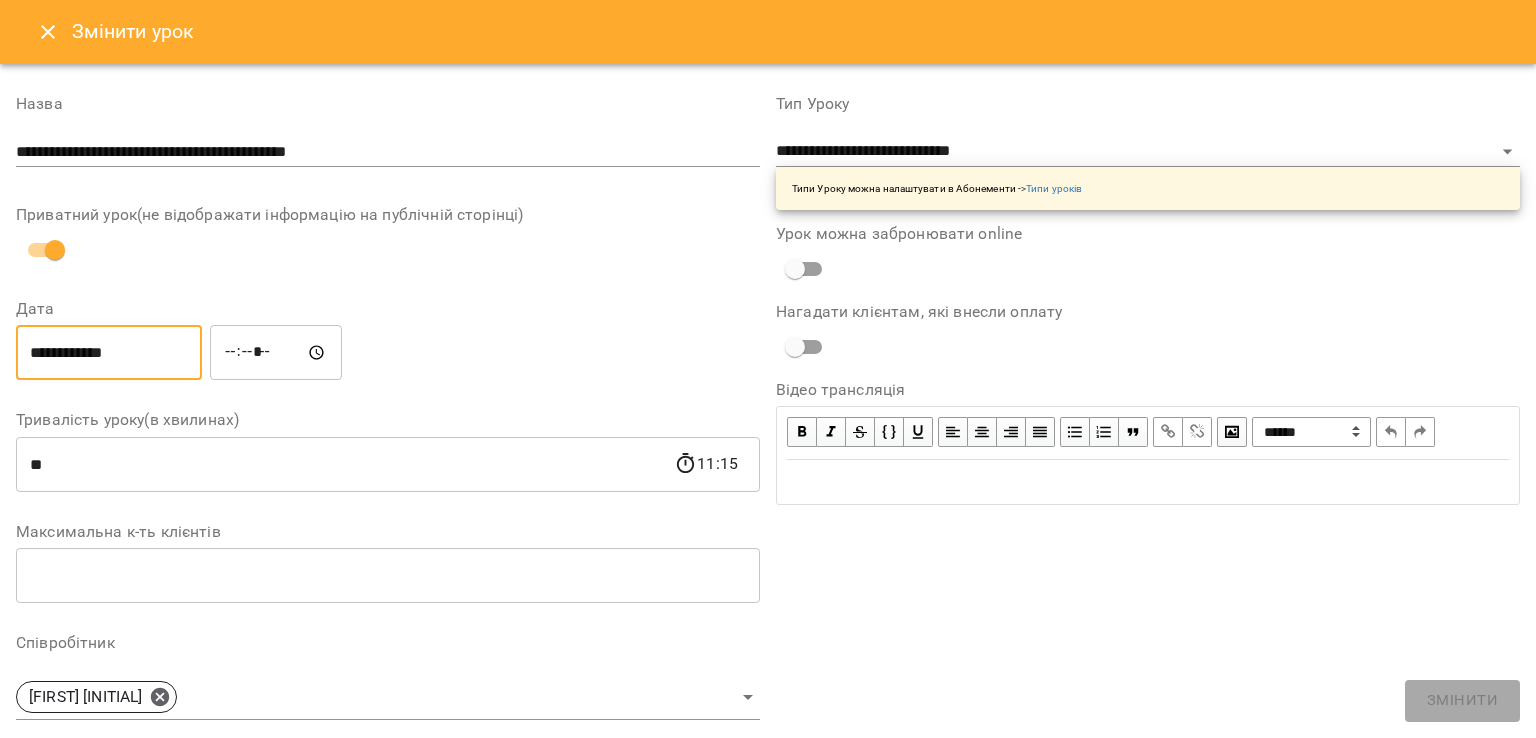 click on "**********" at bounding box center (109, 353) 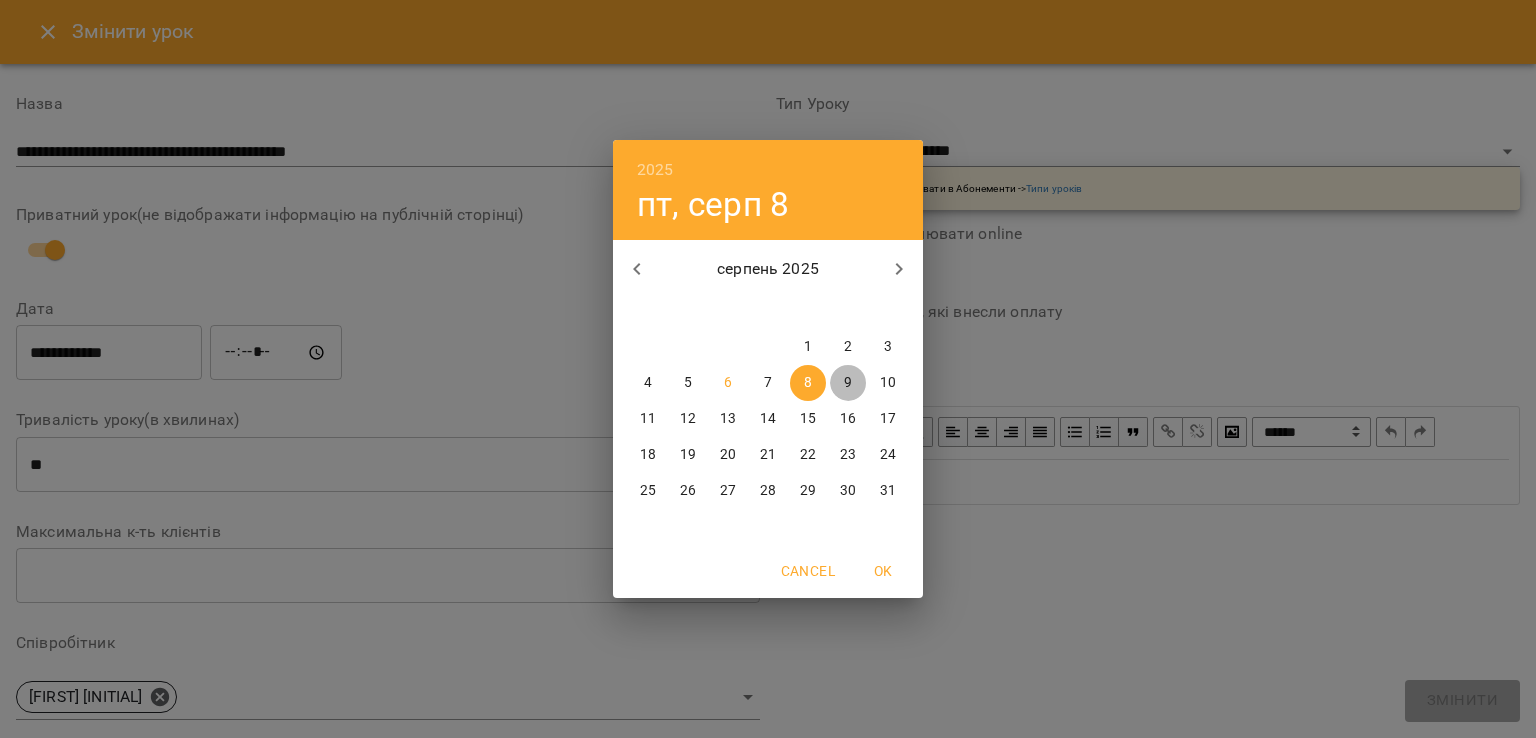 click on "9" at bounding box center [848, 383] 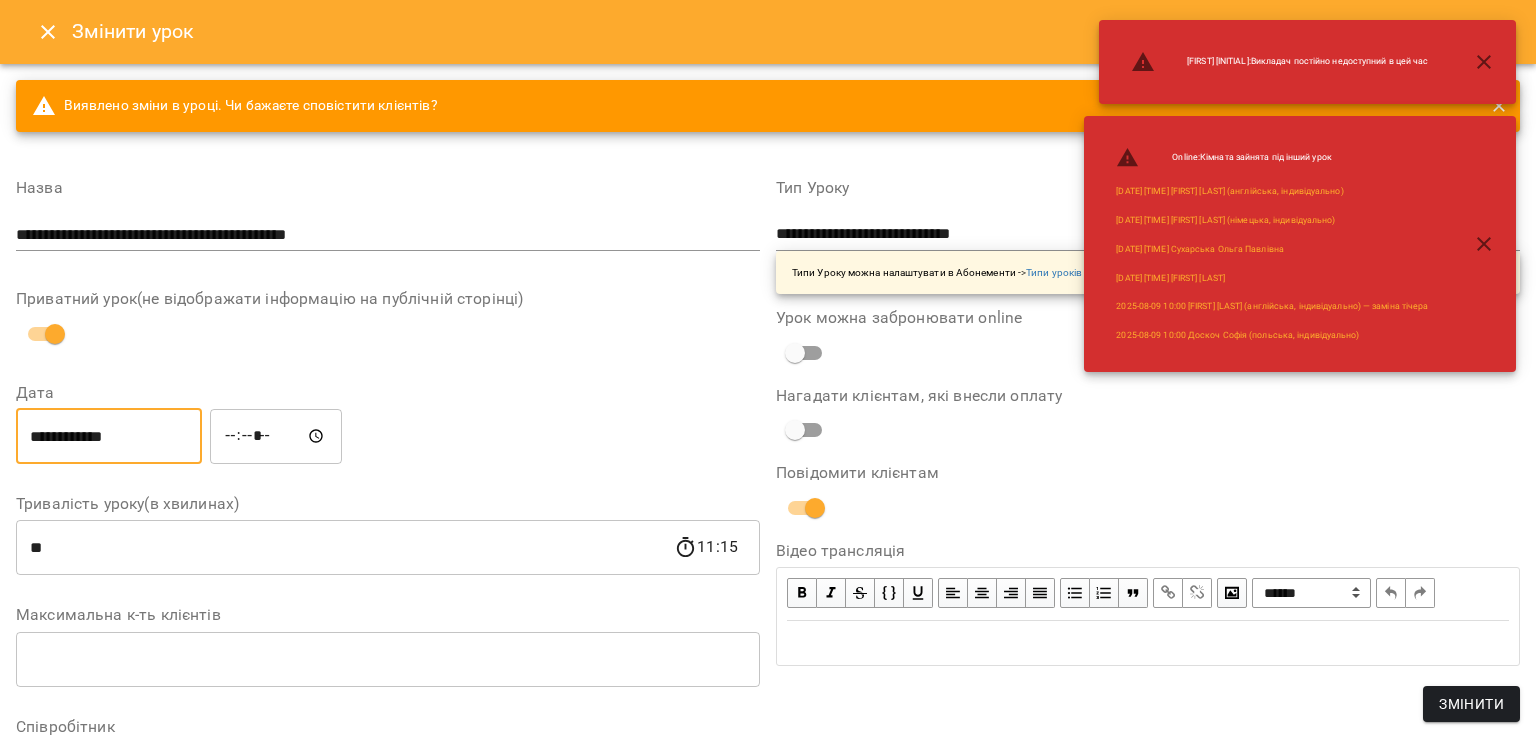 click on "*****" at bounding box center (276, 436) 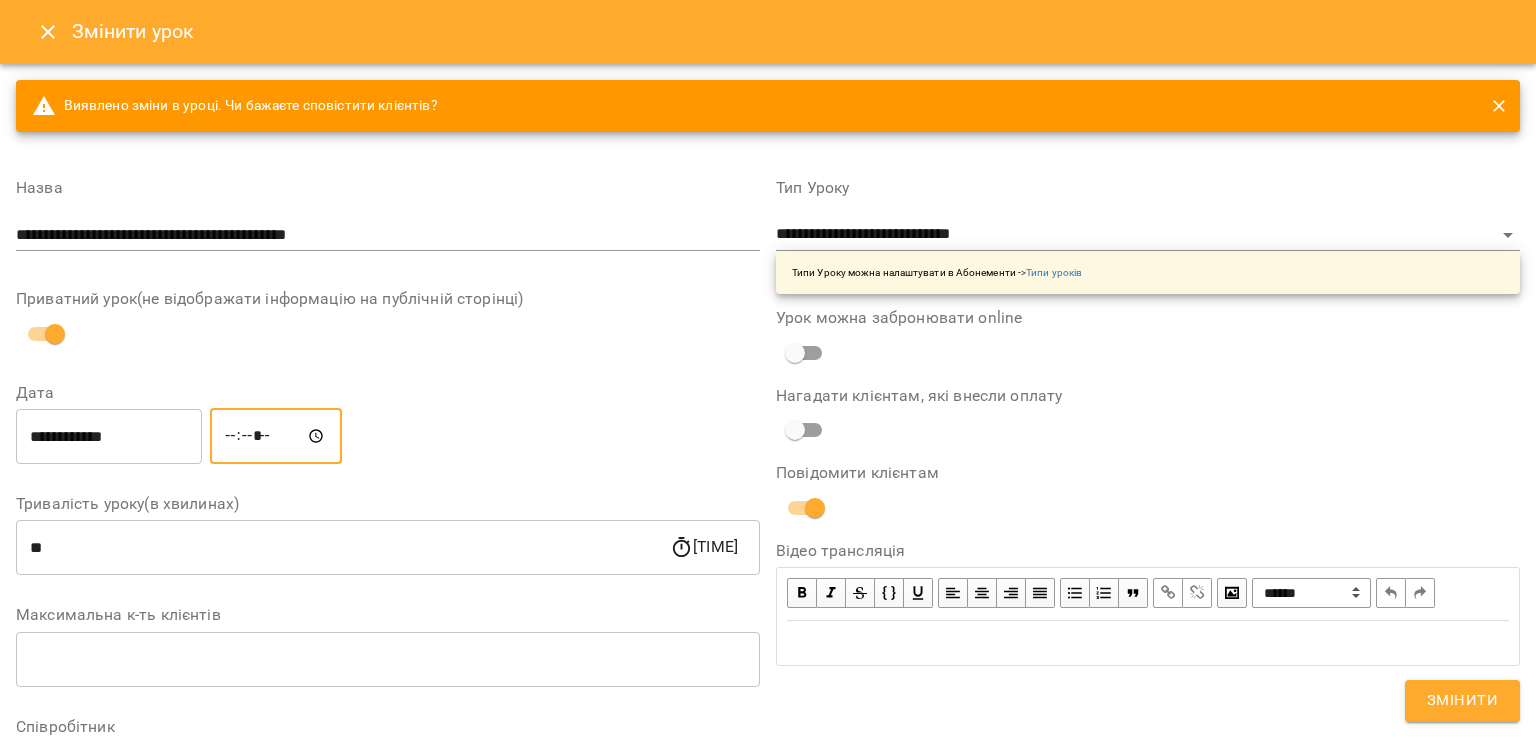 type on "*****" 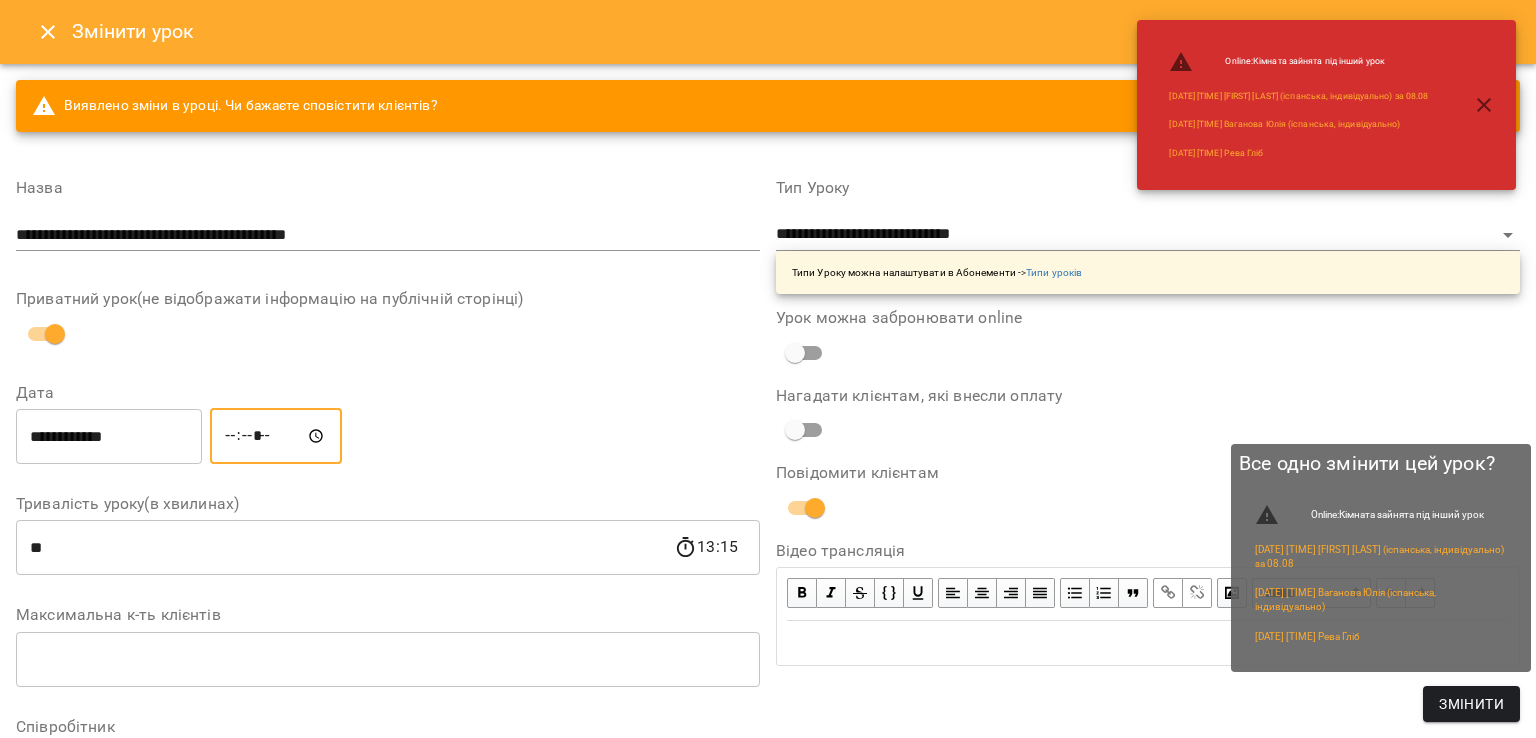 click on "Змінити" at bounding box center [1471, 704] 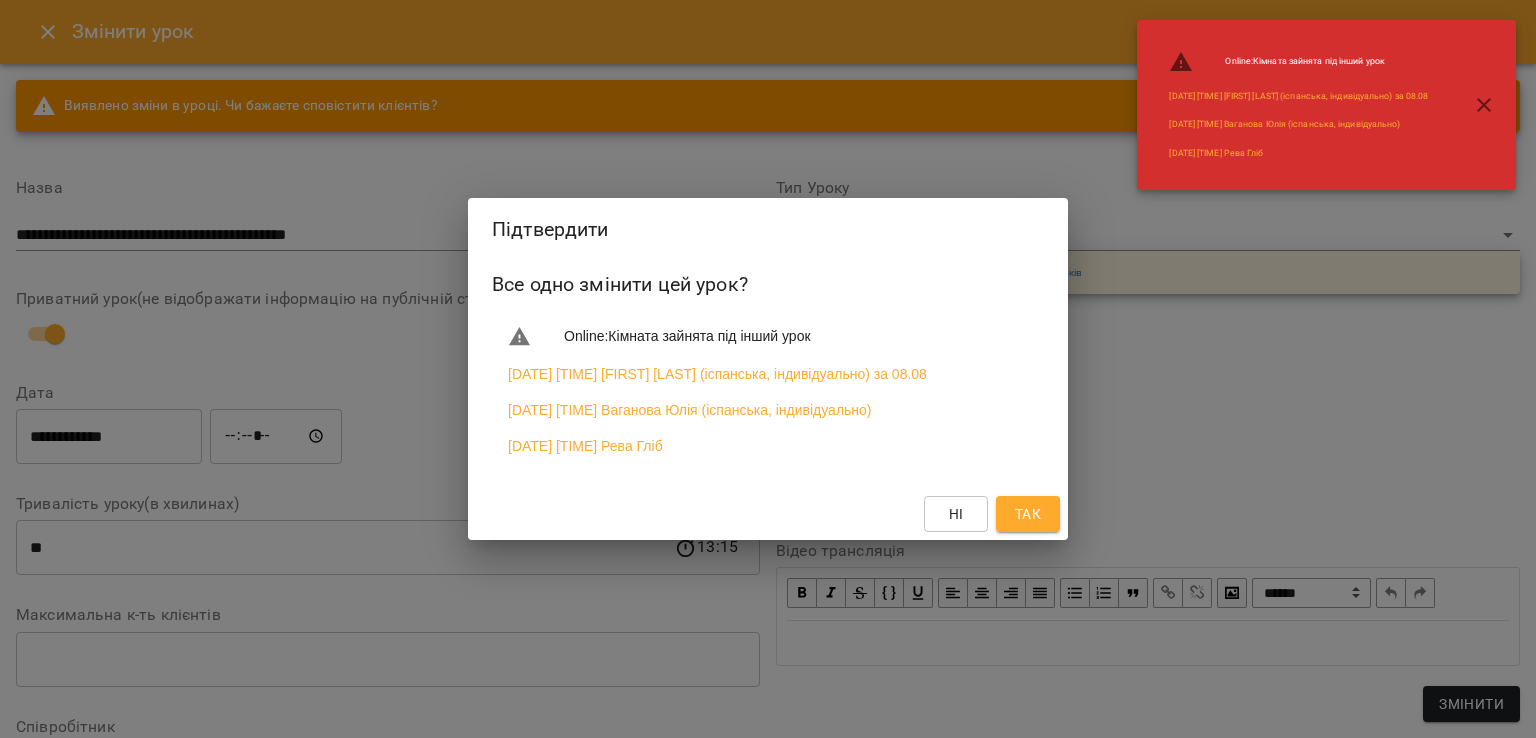 click on "Так" at bounding box center [1028, 514] 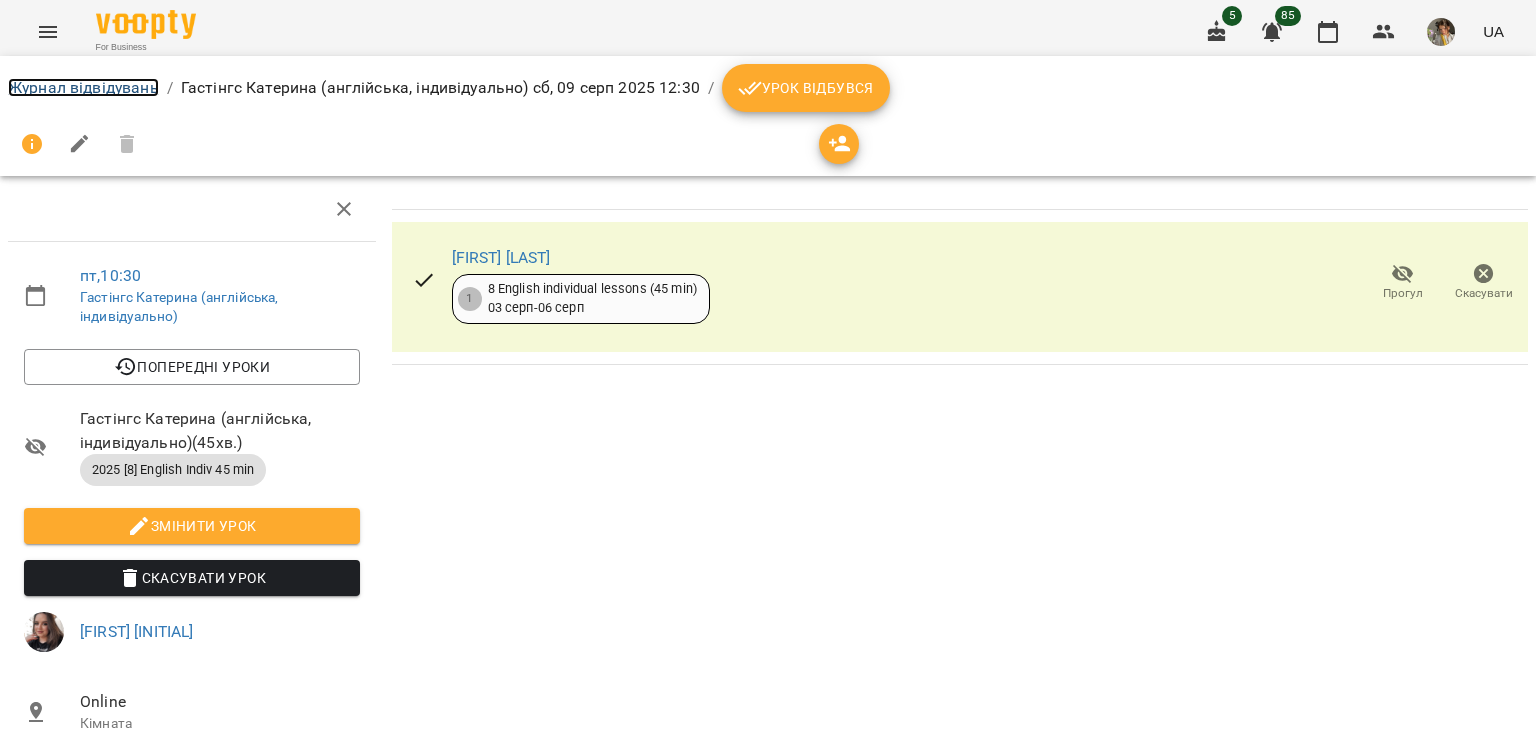 click on "Журнал відвідувань" at bounding box center [83, 87] 